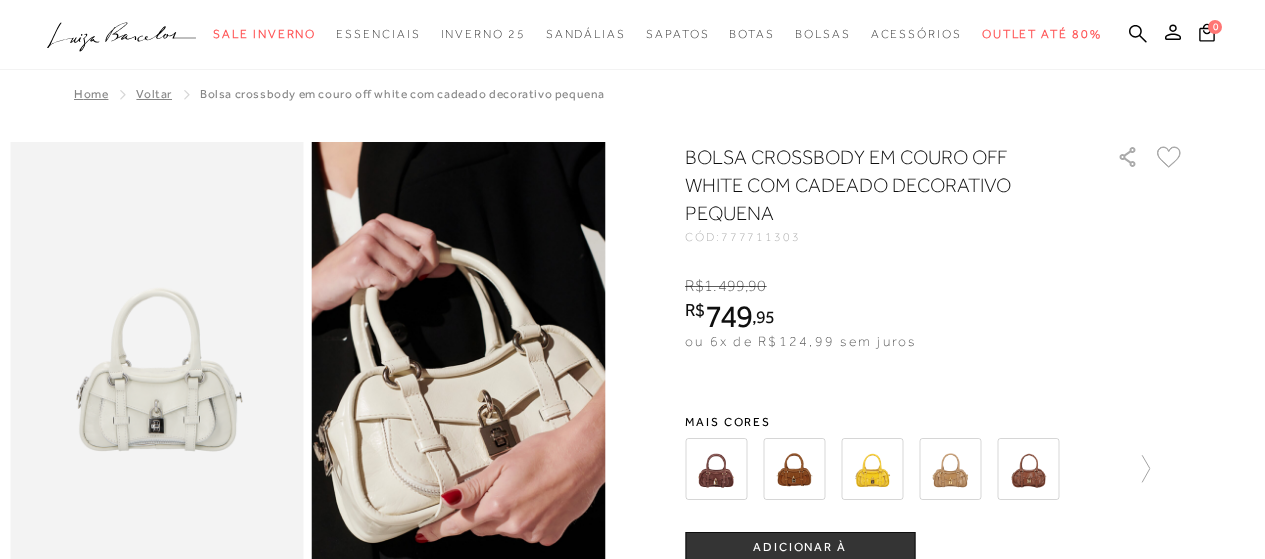 scroll, scrollTop: 0, scrollLeft: 0, axis: both 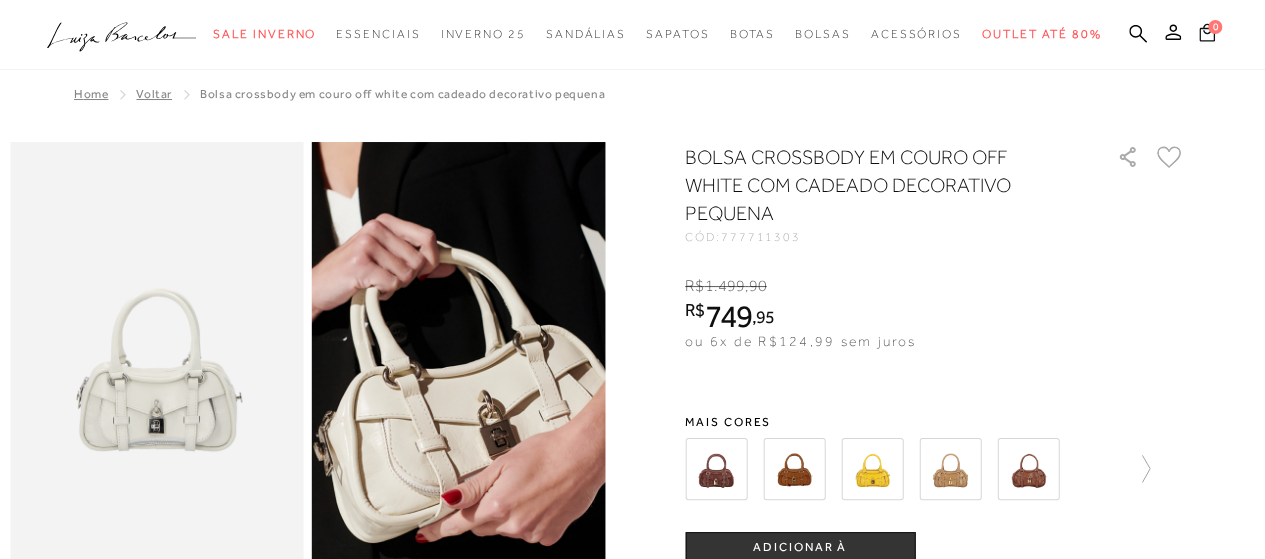 click 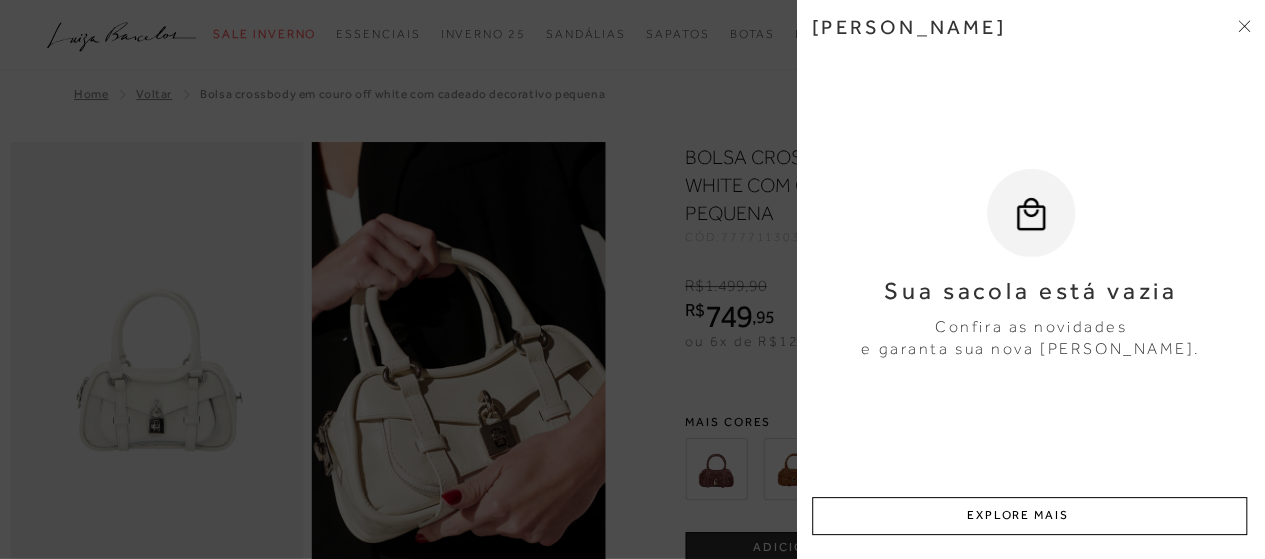 click 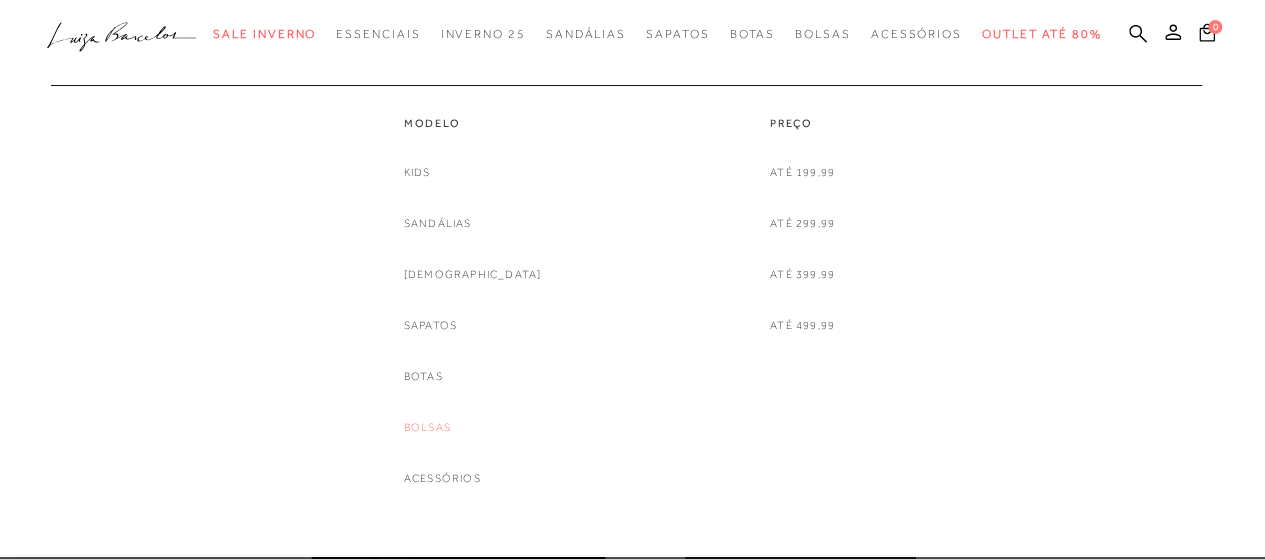 click on "Bolsas" at bounding box center [427, 427] 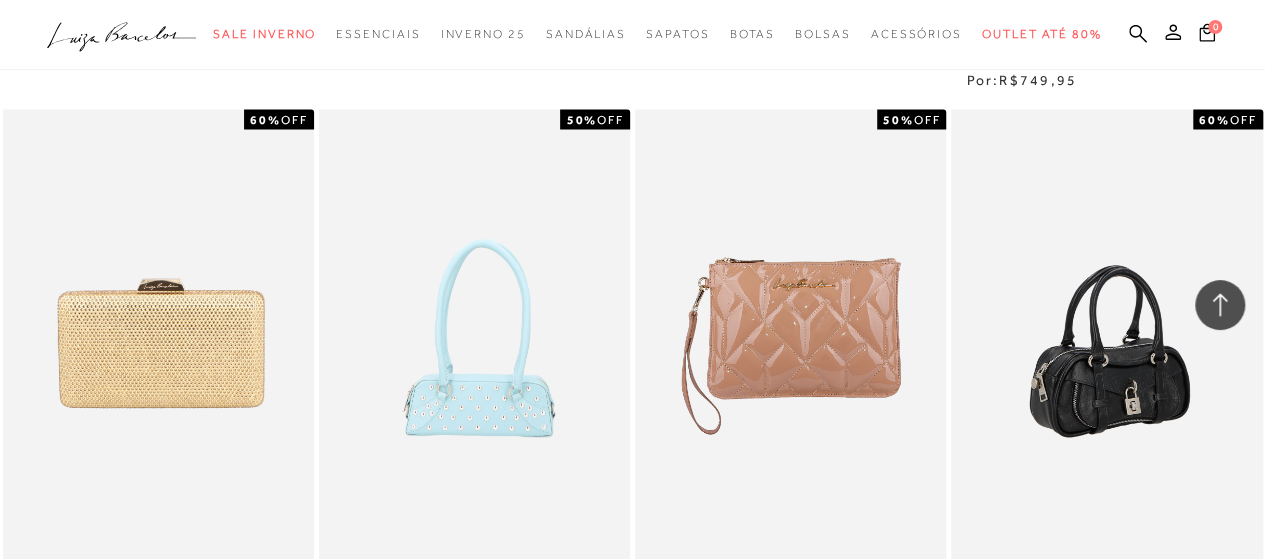 scroll, scrollTop: 2100, scrollLeft: 0, axis: vertical 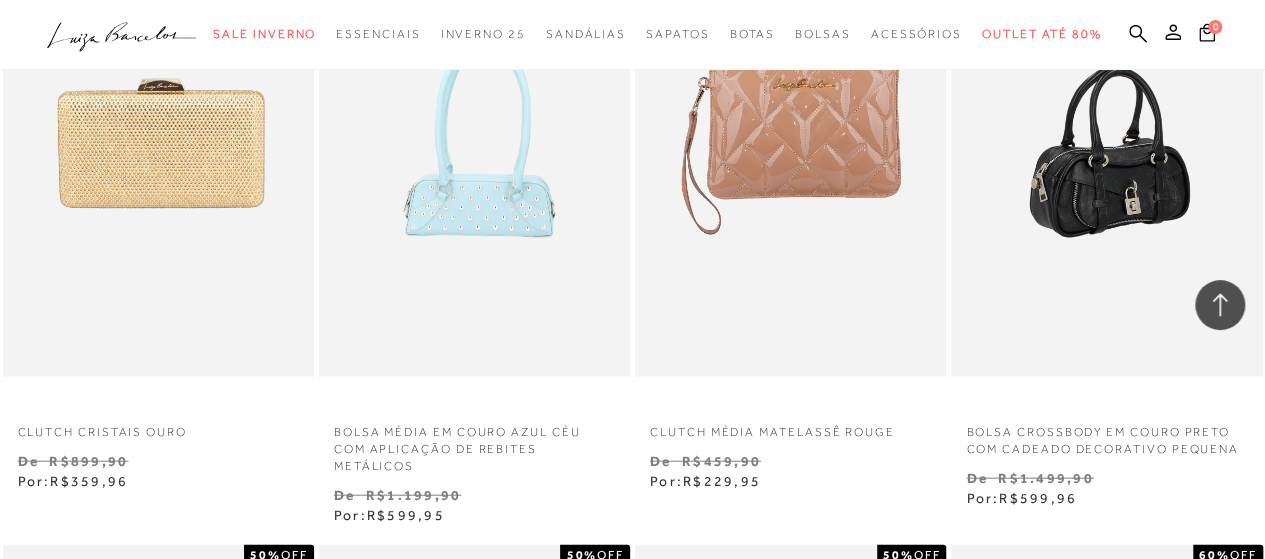 click at bounding box center (1107, 143) 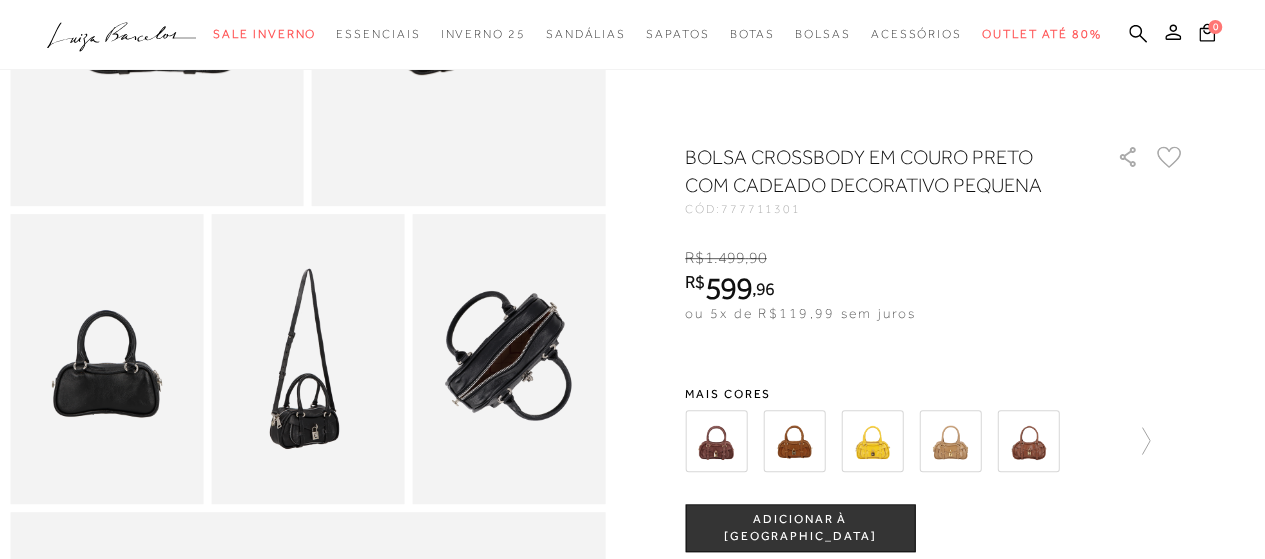 scroll, scrollTop: 76, scrollLeft: 0, axis: vertical 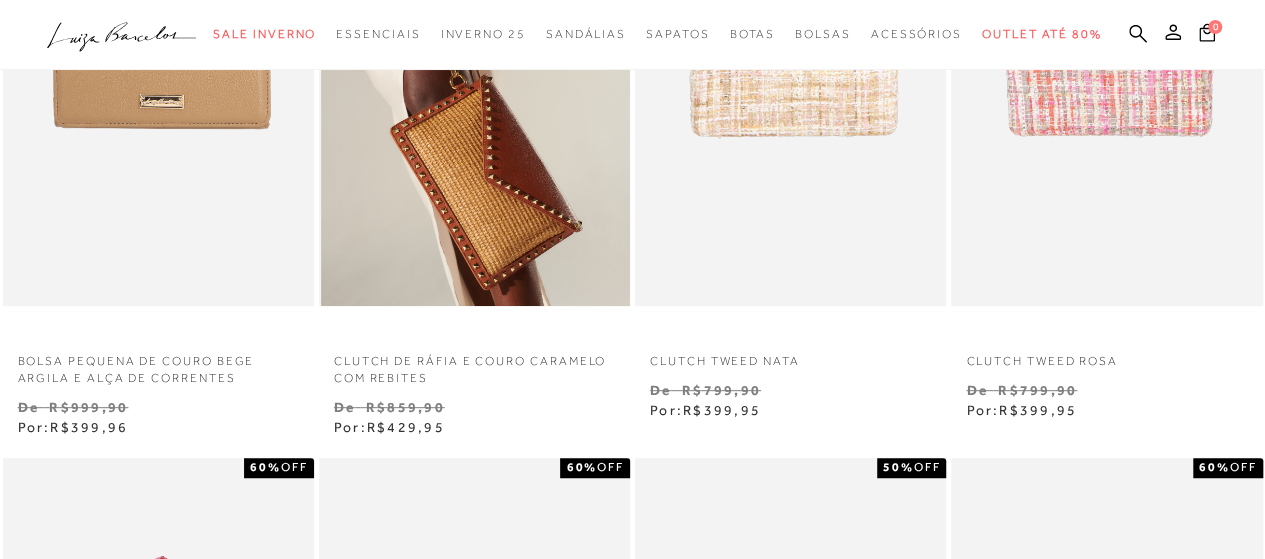 click at bounding box center (475, 73) 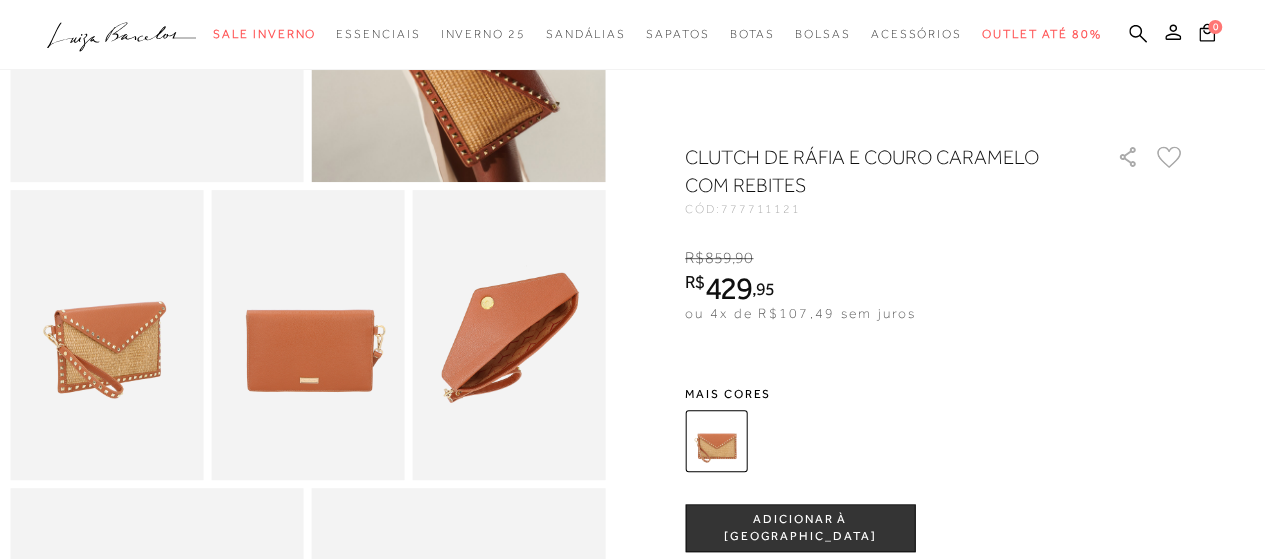 scroll, scrollTop: 100, scrollLeft: 0, axis: vertical 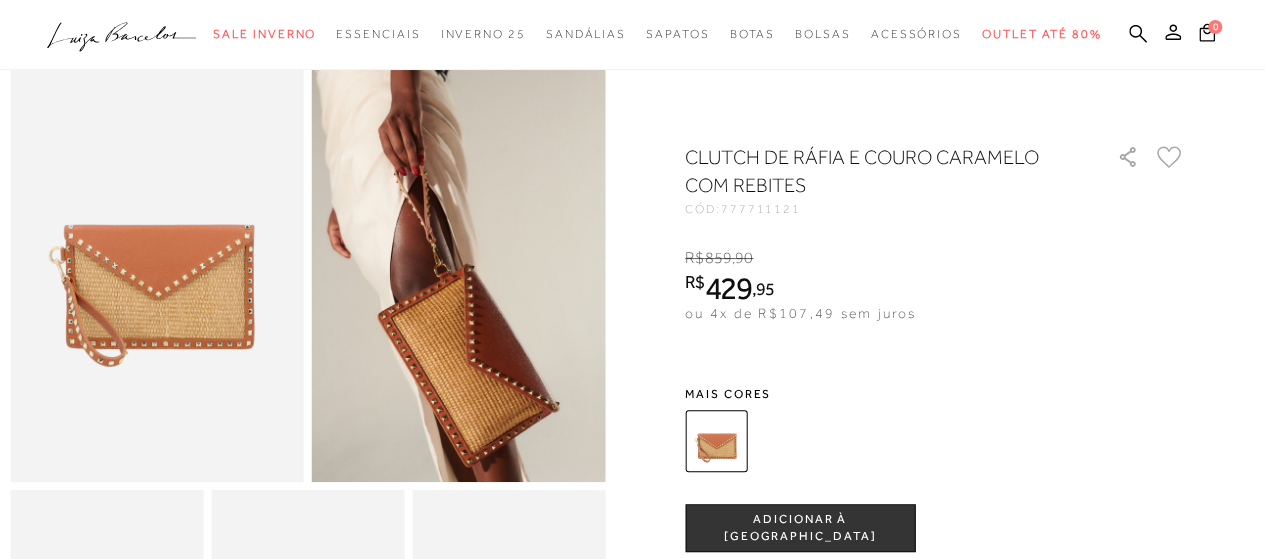 click on "ADICIONAR À [GEOGRAPHIC_DATA]" at bounding box center [800, 528] 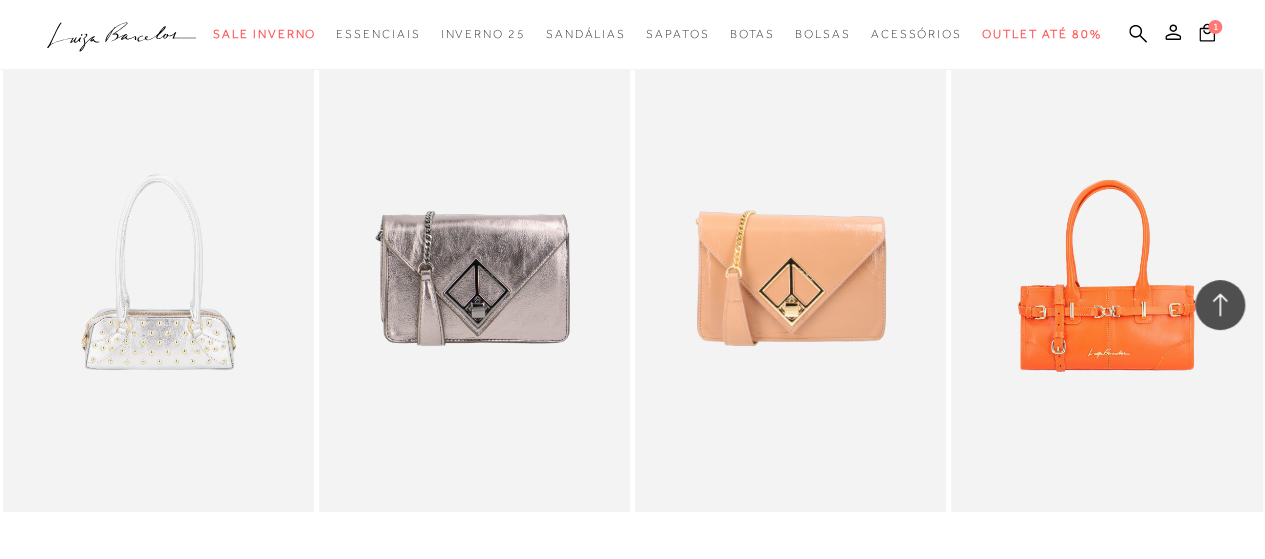 scroll, scrollTop: 2900, scrollLeft: 0, axis: vertical 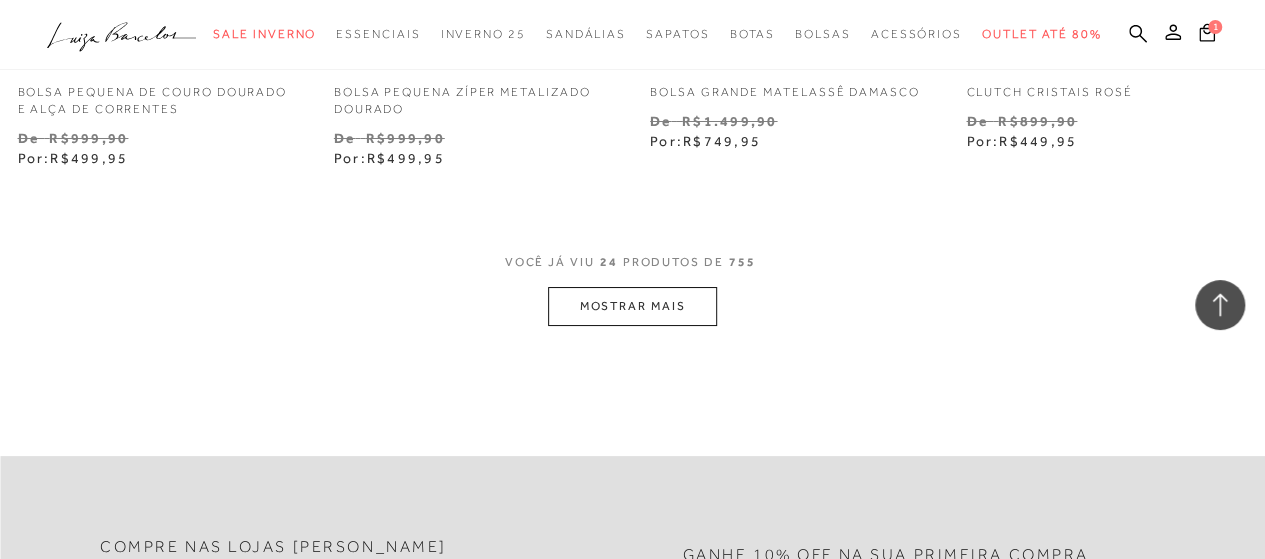 click on "MOSTRAR MAIS" at bounding box center [632, 306] 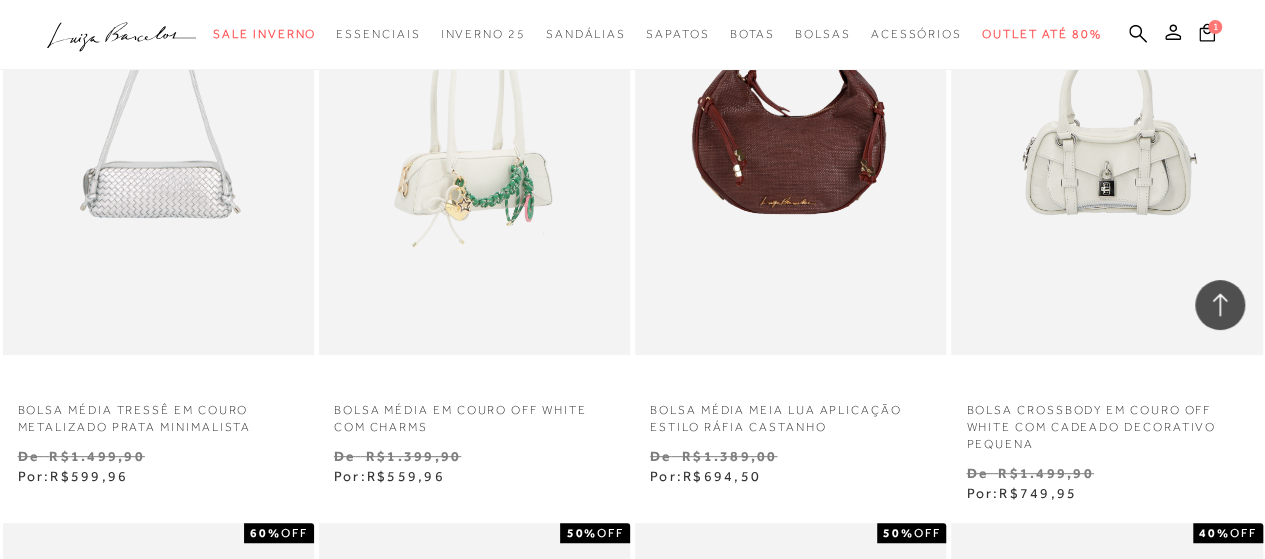 scroll, scrollTop: 3810, scrollLeft: 0, axis: vertical 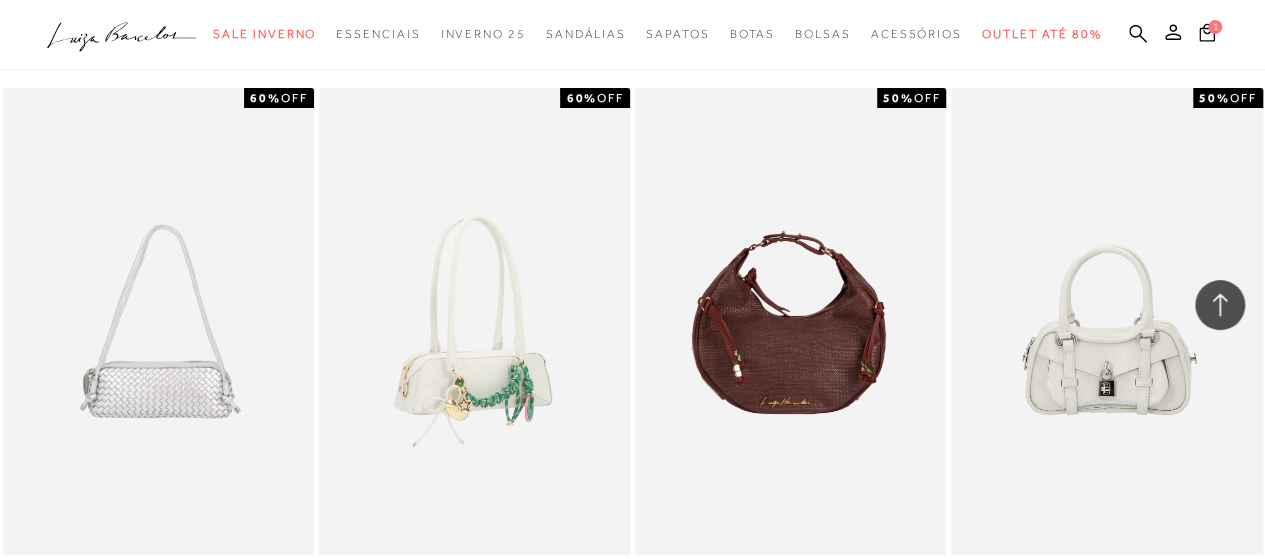 click at bounding box center (475, 321) 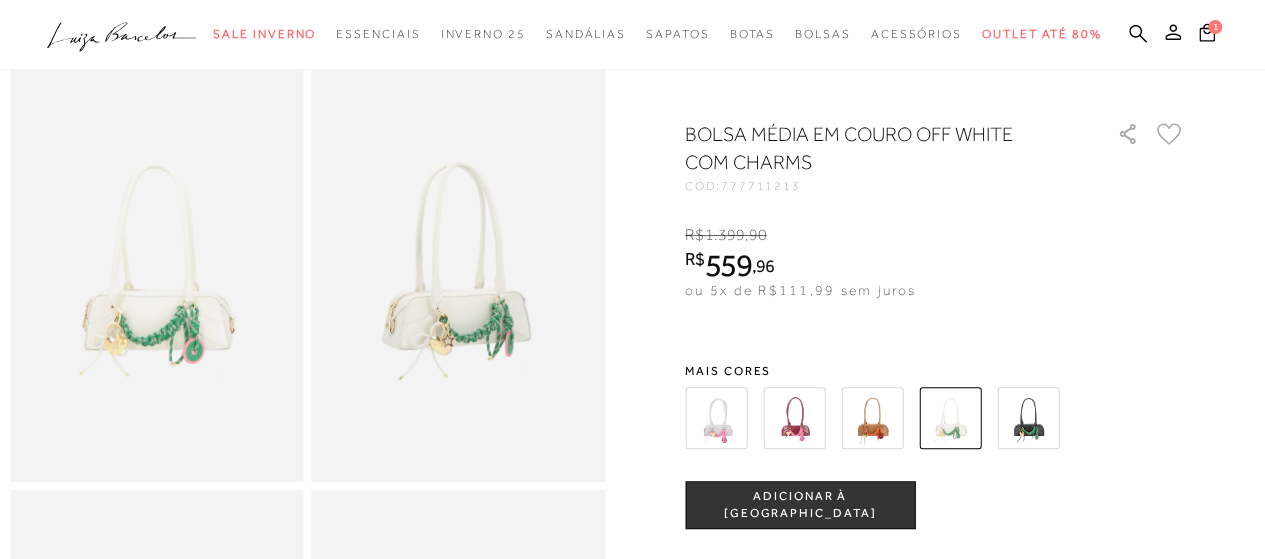 scroll, scrollTop: 200, scrollLeft: 0, axis: vertical 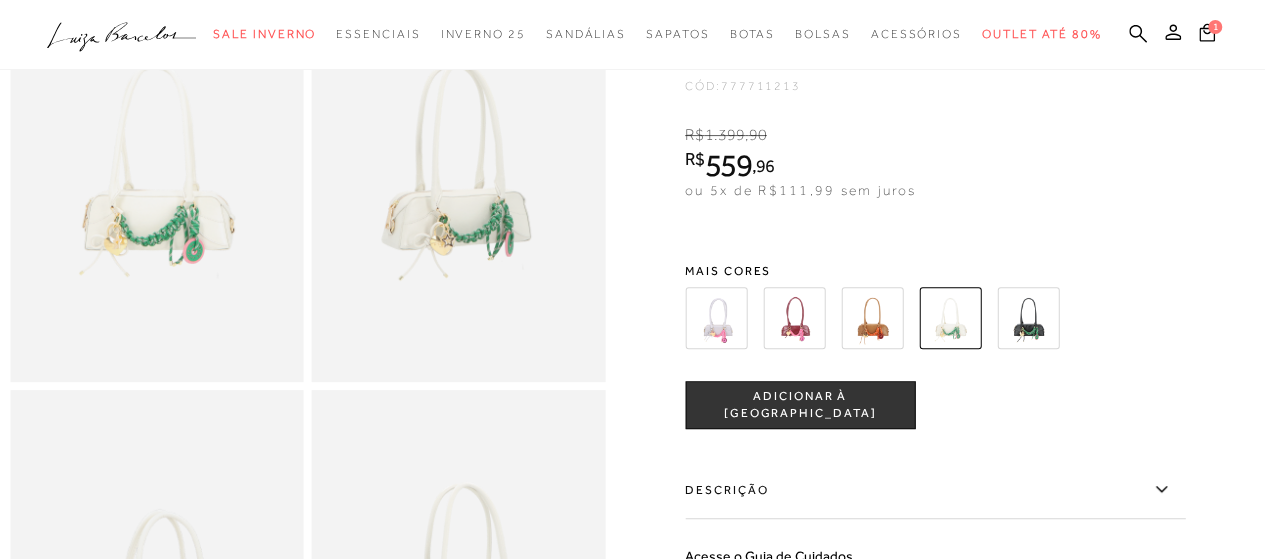 click at bounding box center [1028, 318] 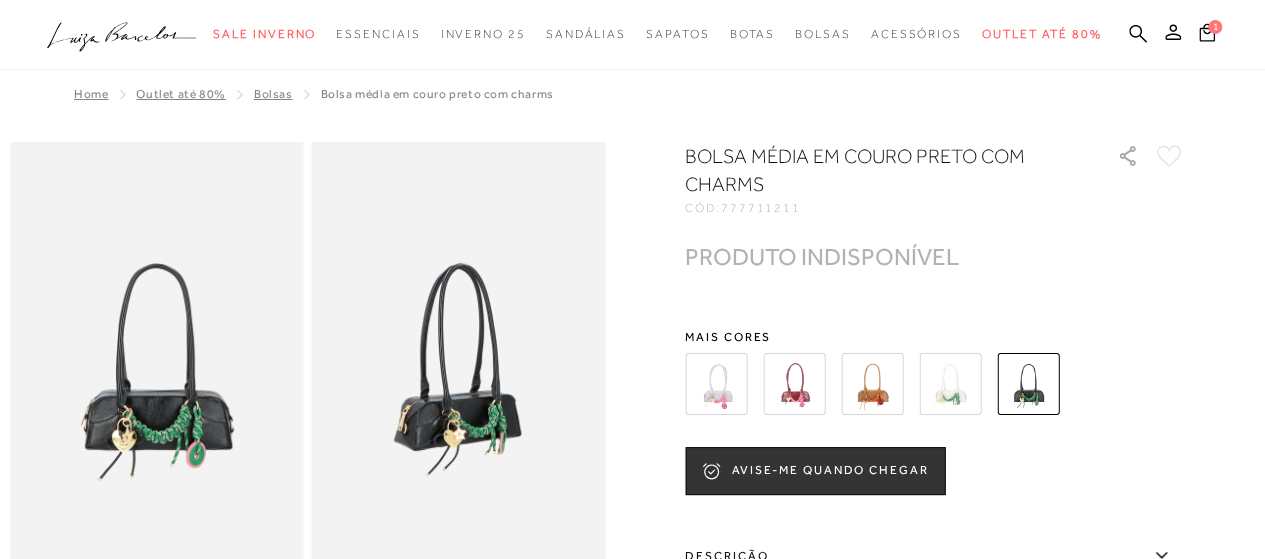 click at bounding box center [872, 384] 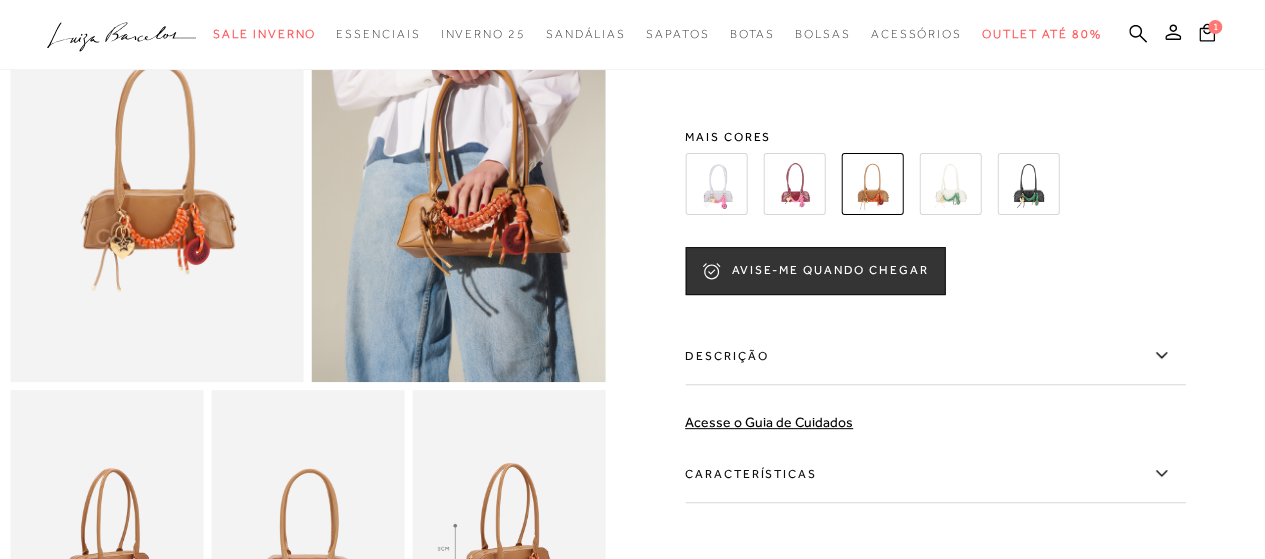 scroll, scrollTop: 100, scrollLeft: 0, axis: vertical 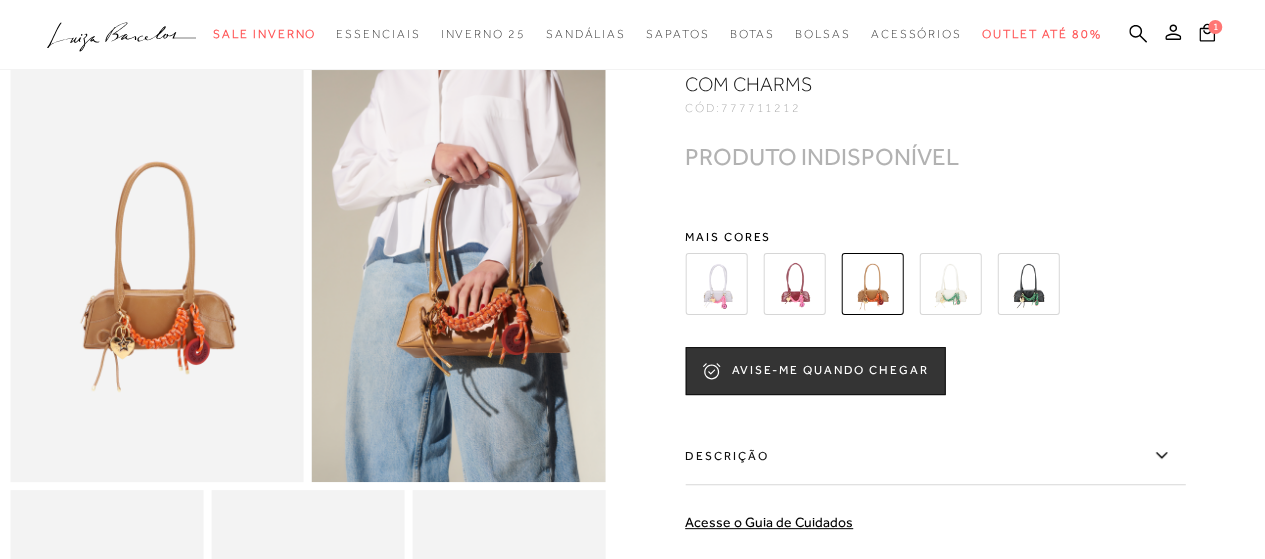 click at bounding box center (794, 284) 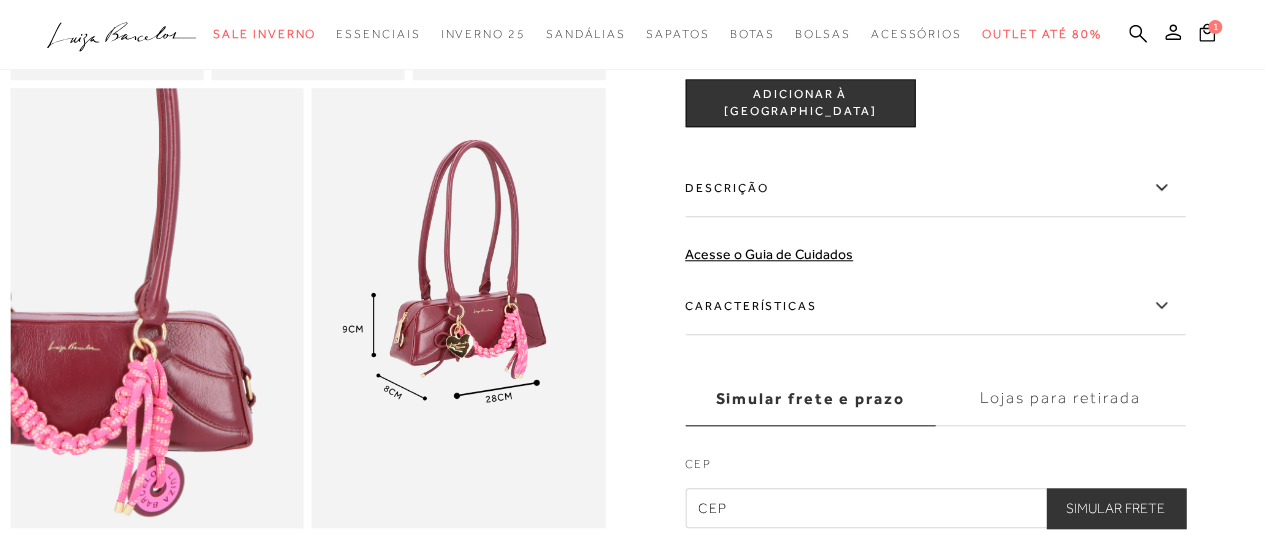 scroll, scrollTop: 500, scrollLeft: 0, axis: vertical 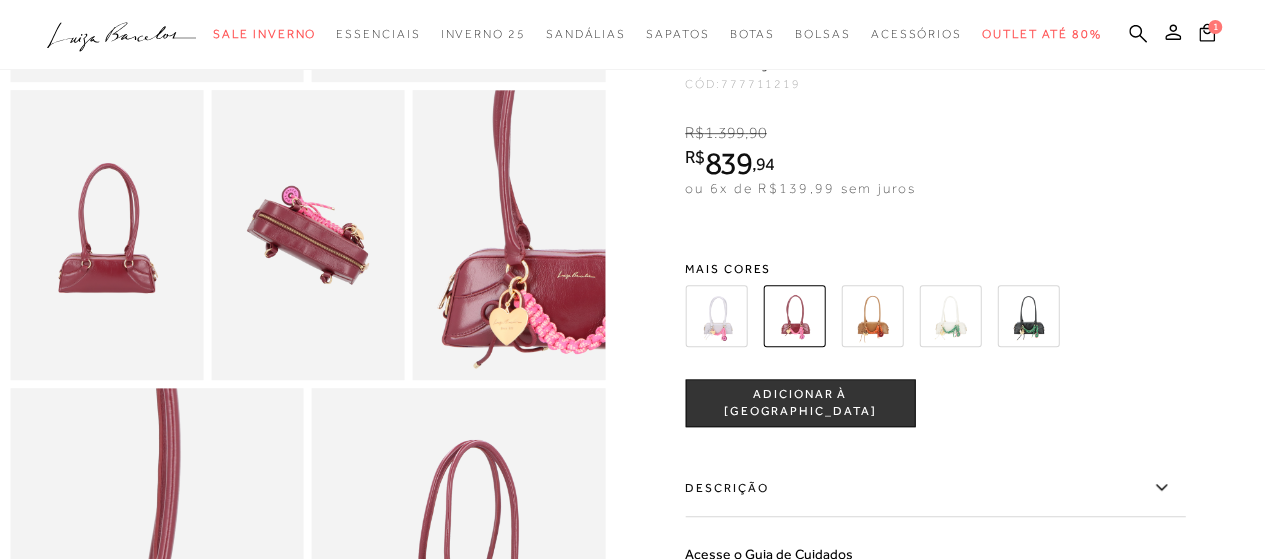 click at bounding box center (716, 316) 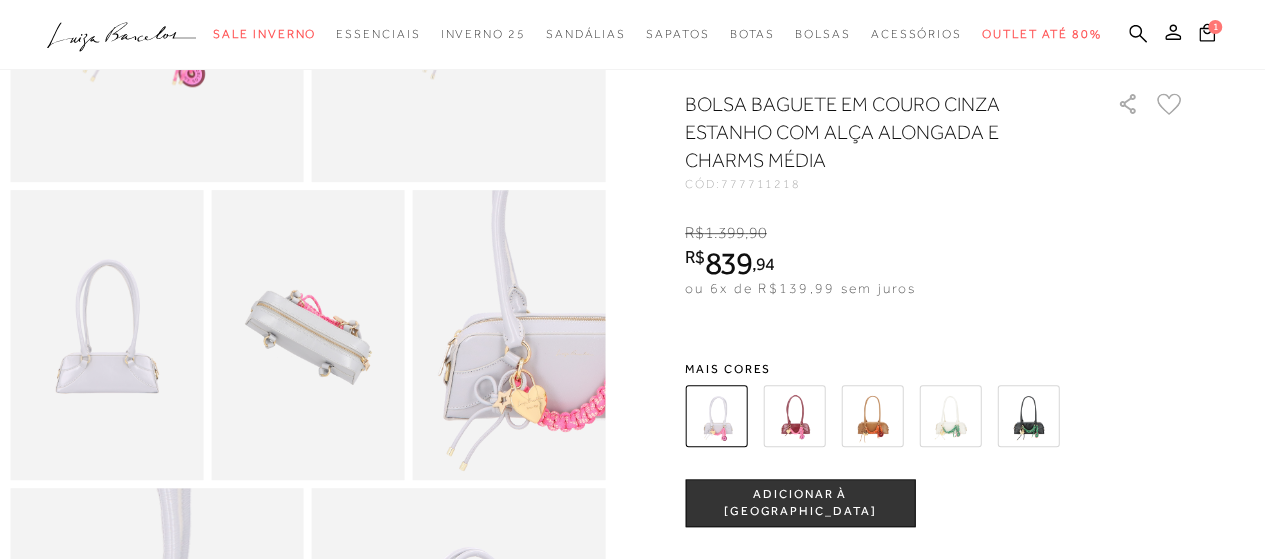 scroll, scrollTop: 600, scrollLeft: 0, axis: vertical 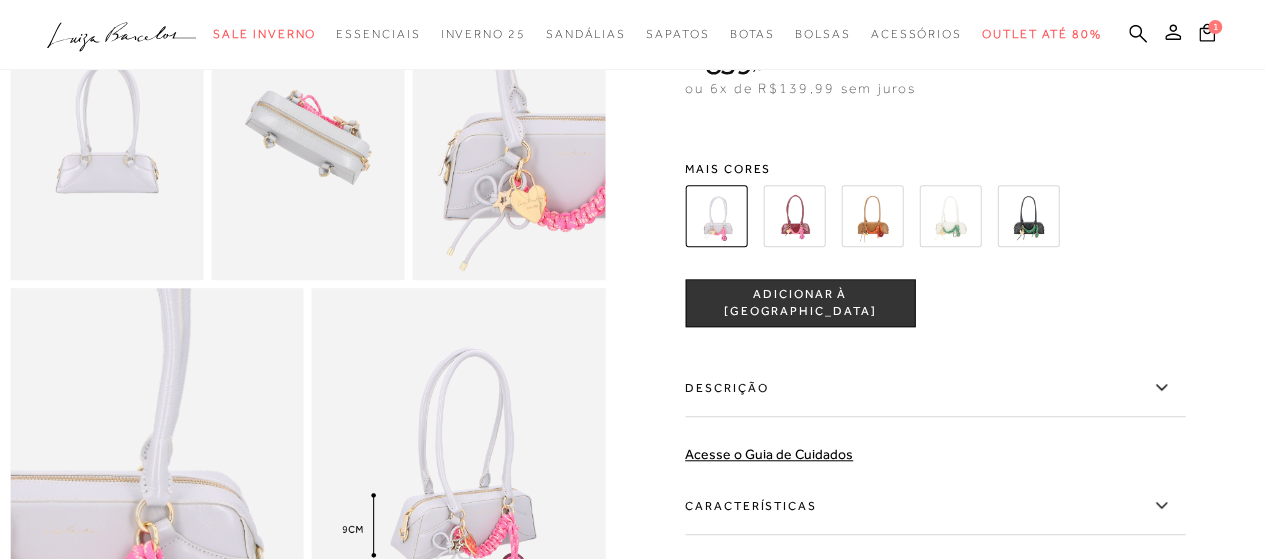 click at bounding box center (950, 216) 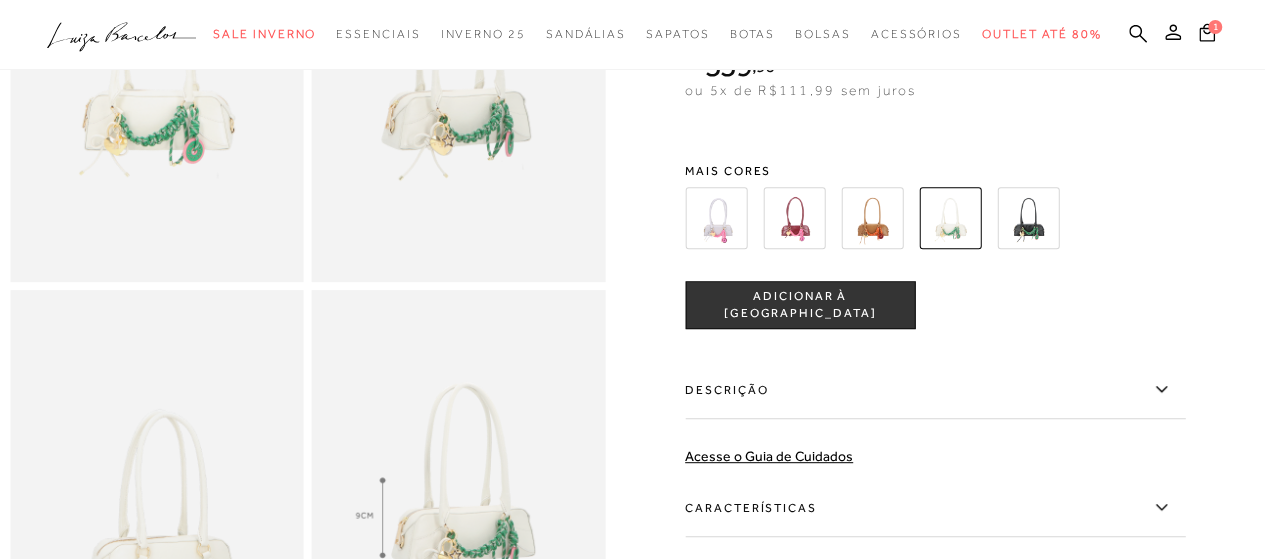 scroll, scrollTop: 400, scrollLeft: 0, axis: vertical 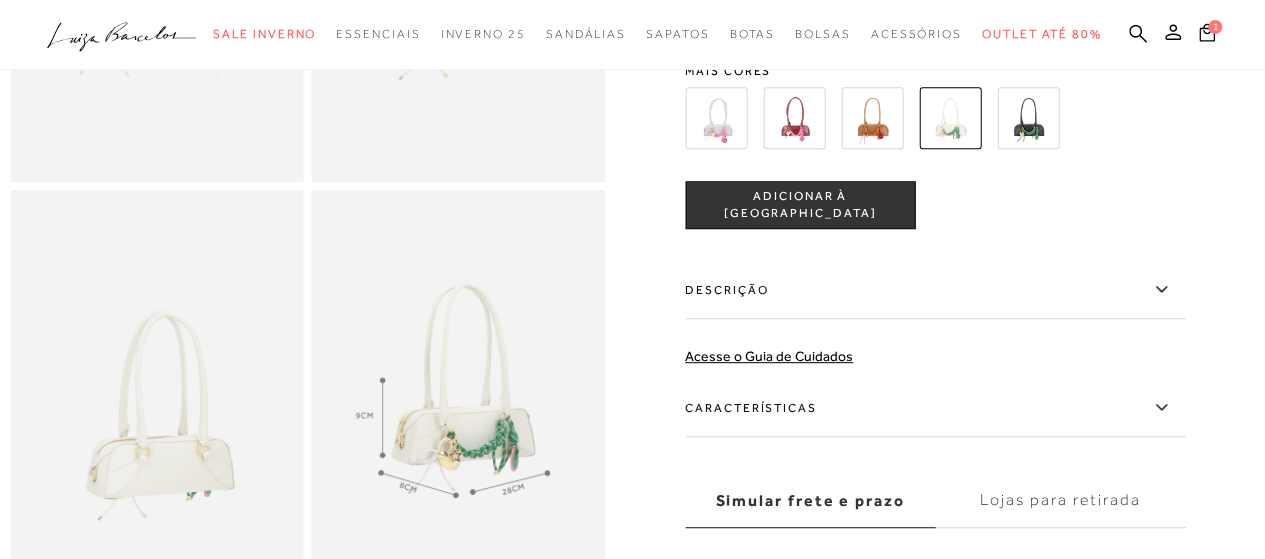 click at bounding box center [872, 118] 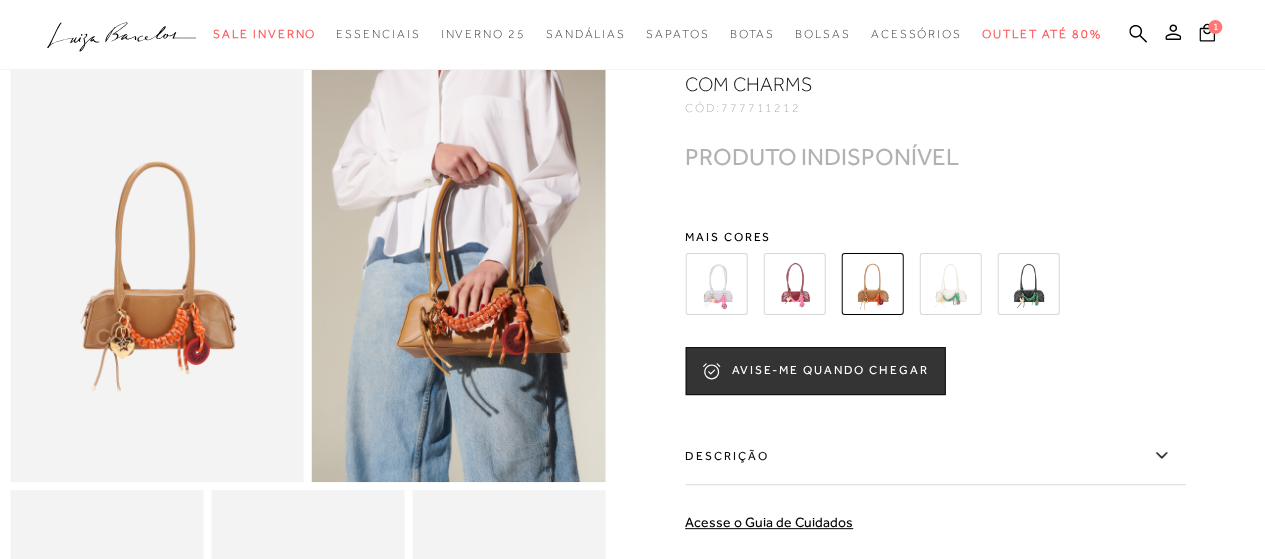 scroll, scrollTop: 0, scrollLeft: 0, axis: both 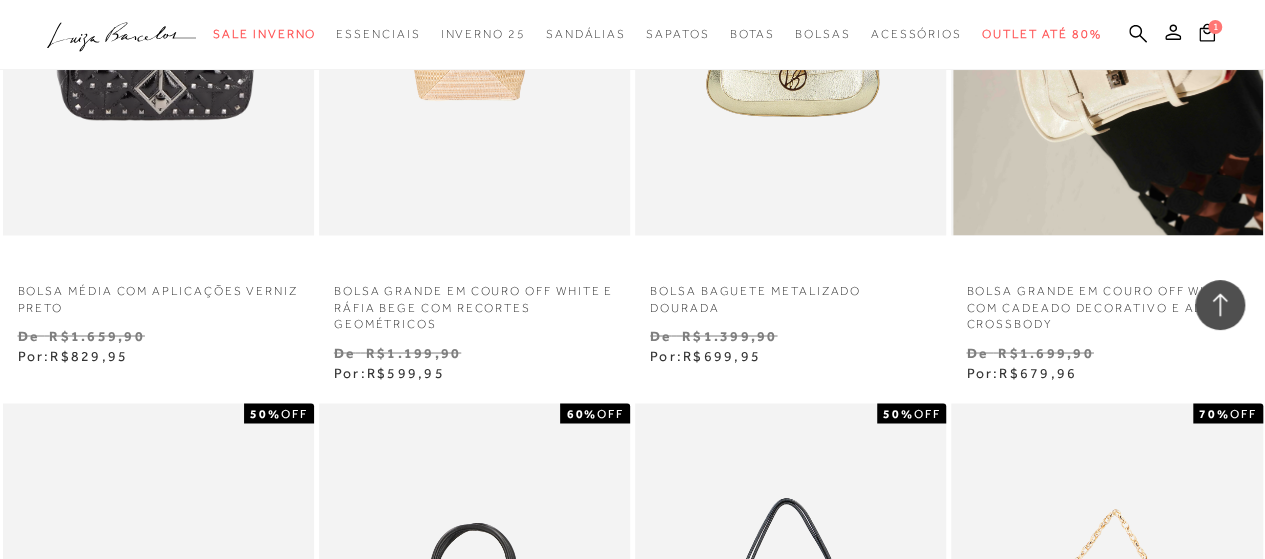 click at bounding box center [1107, 1] 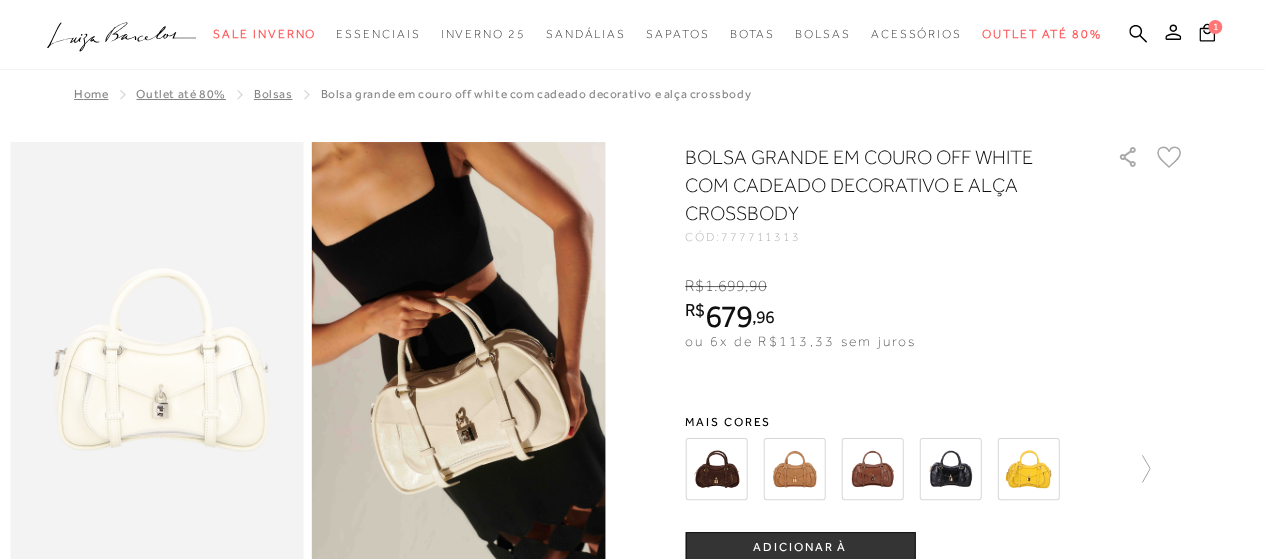 scroll, scrollTop: 500, scrollLeft: 0, axis: vertical 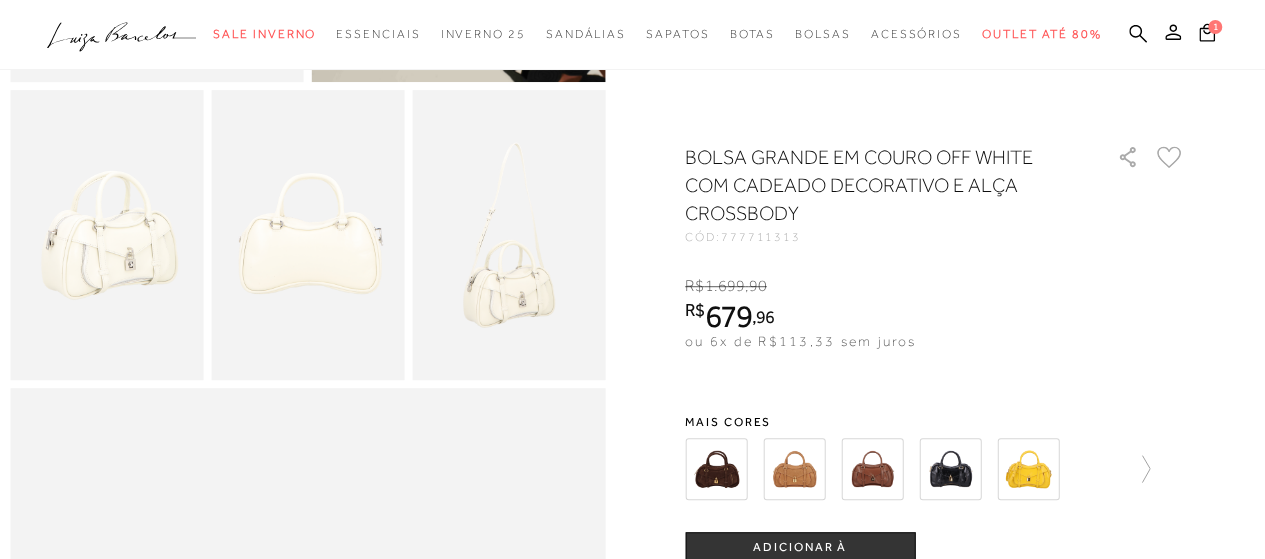 click on "ADICIONAR À [GEOGRAPHIC_DATA]" at bounding box center [800, 556] 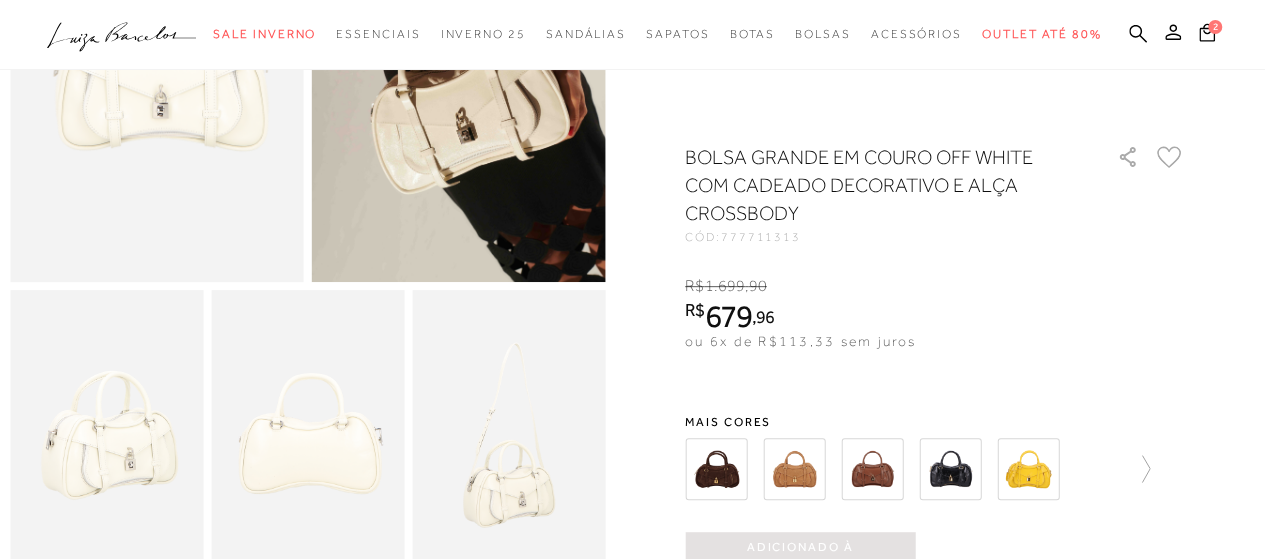 scroll, scrollTop: 200, scrollLeft: 0, axis: vertical 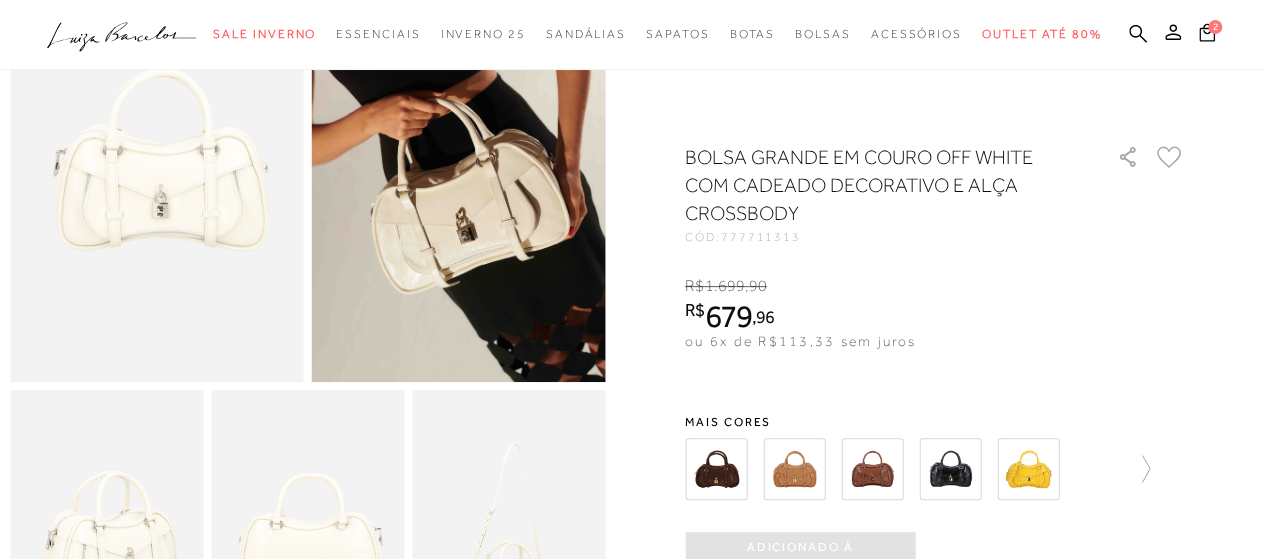 click at bounding box center (950, 469) 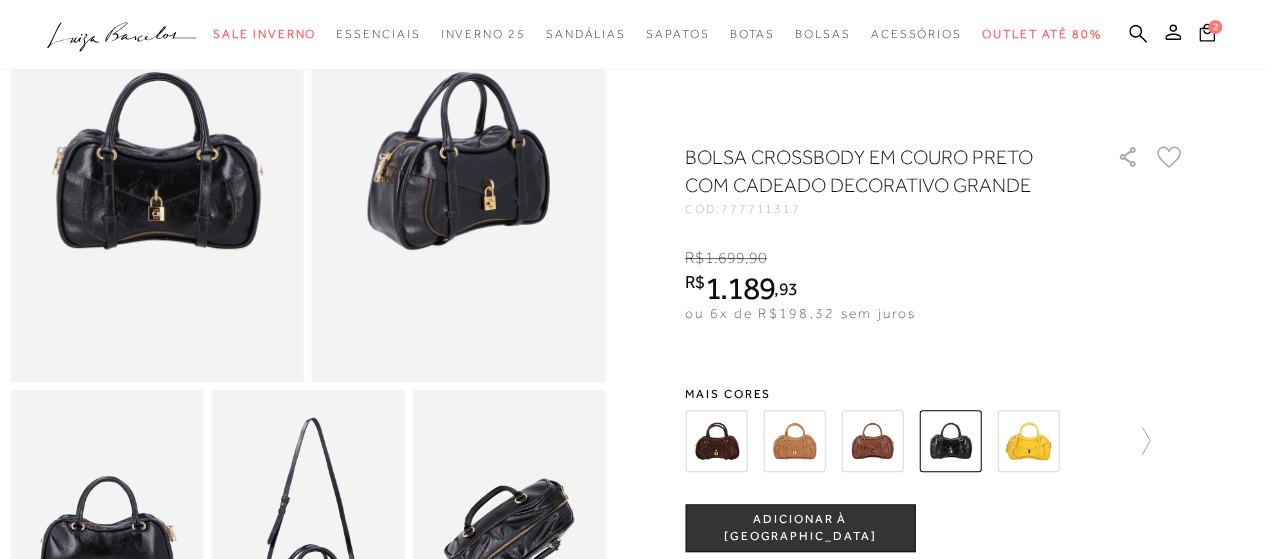 scroll, scrollTop: 100, scrollLeft: 0, axis: vertical 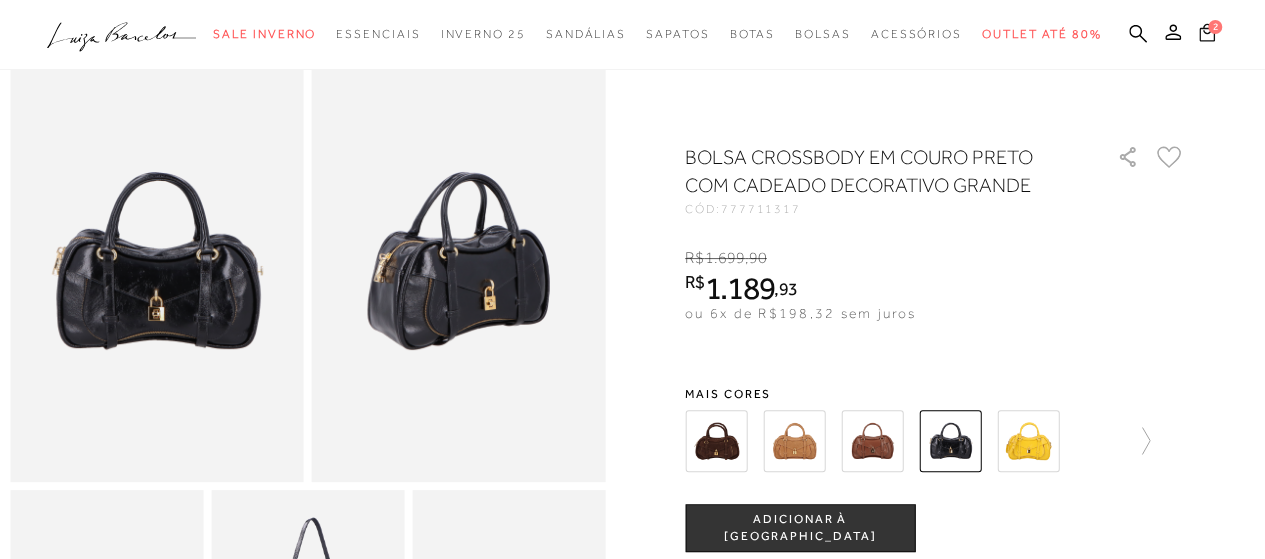 click on "2" at bounding box center (1215, 27) 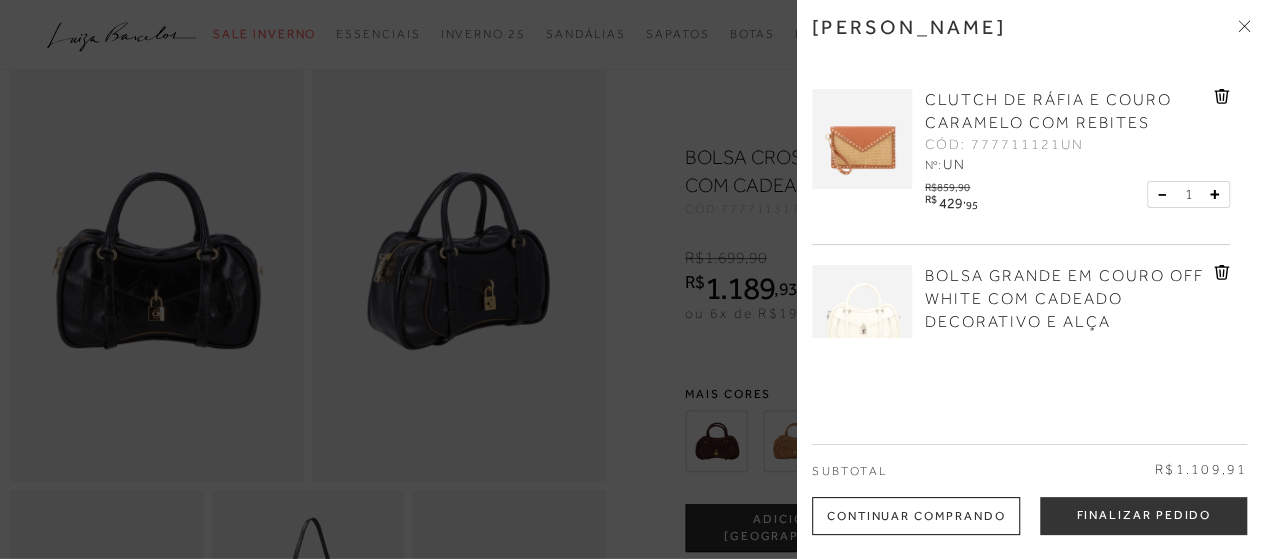 click at bounding box center [632, 279] 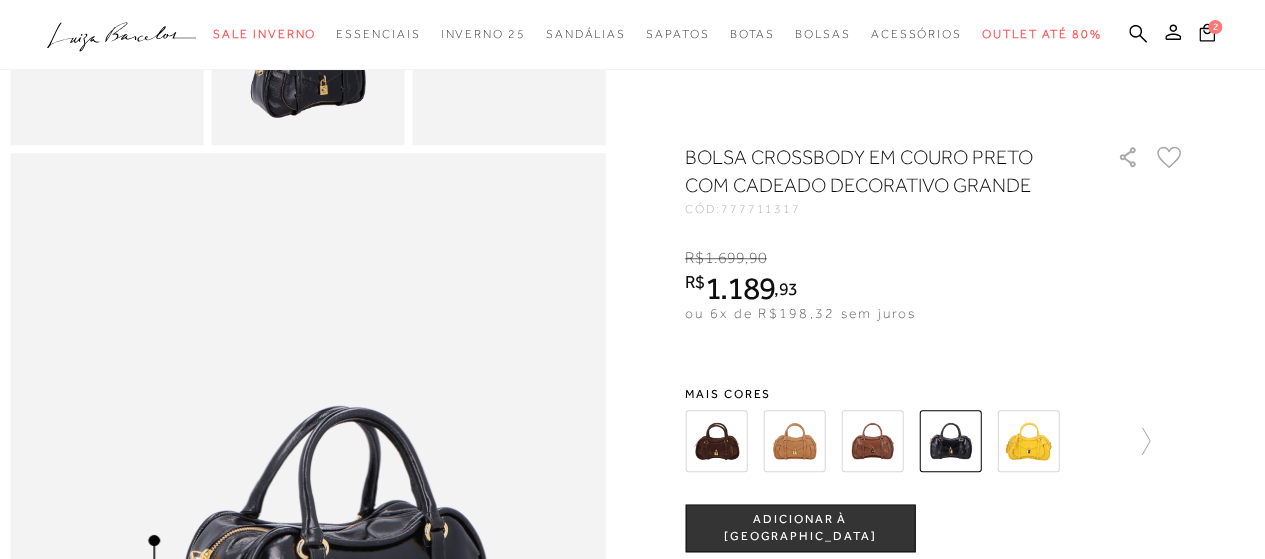scroll, scrollTop: 835, scrollLeft: 0, axis: vertical 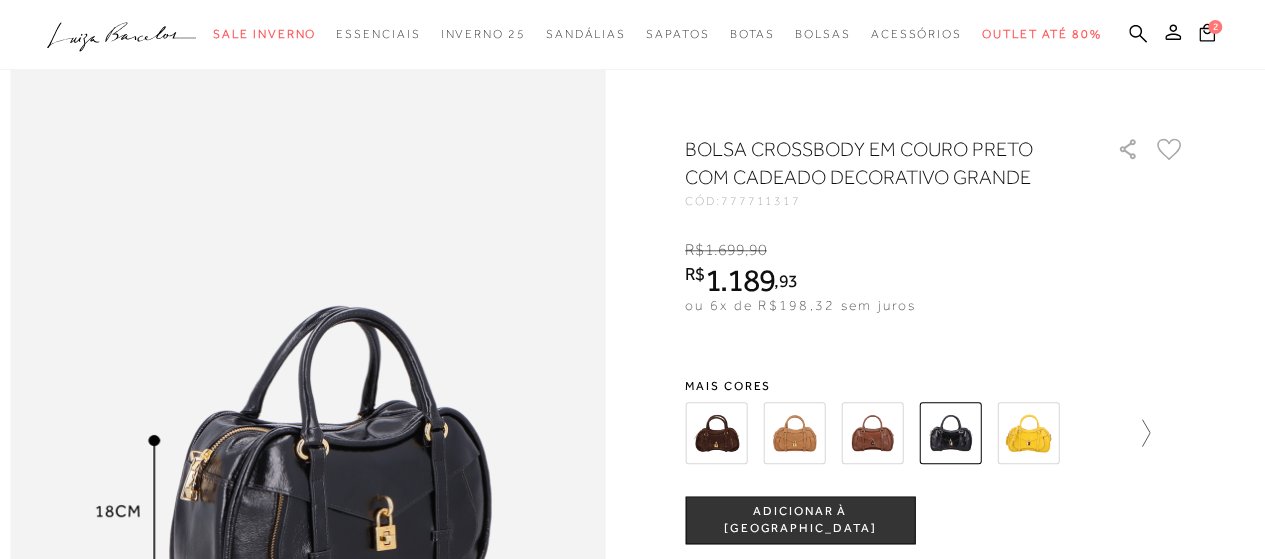 click 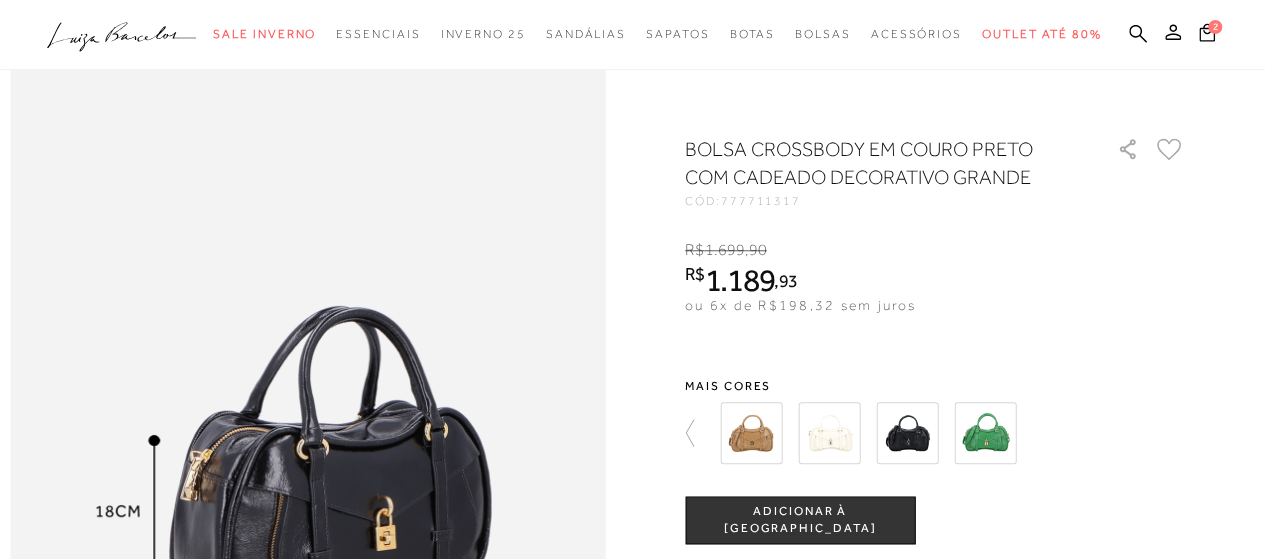 click at bounding box center (907, 433) 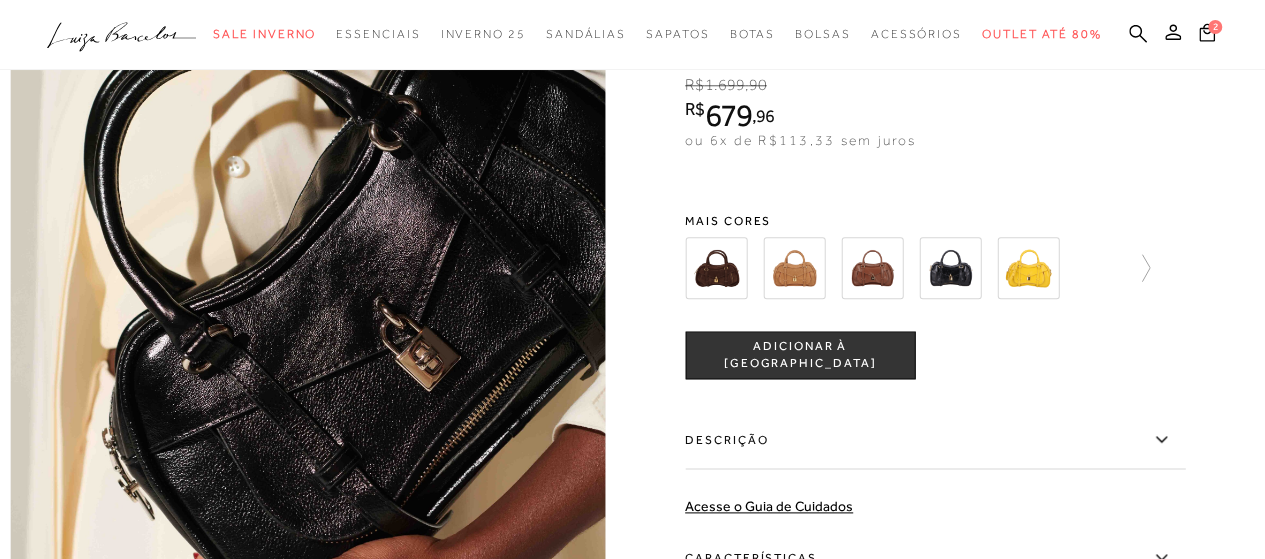 scroll, scrollTop: 1100, scrollLeft: 0, axis: vertical 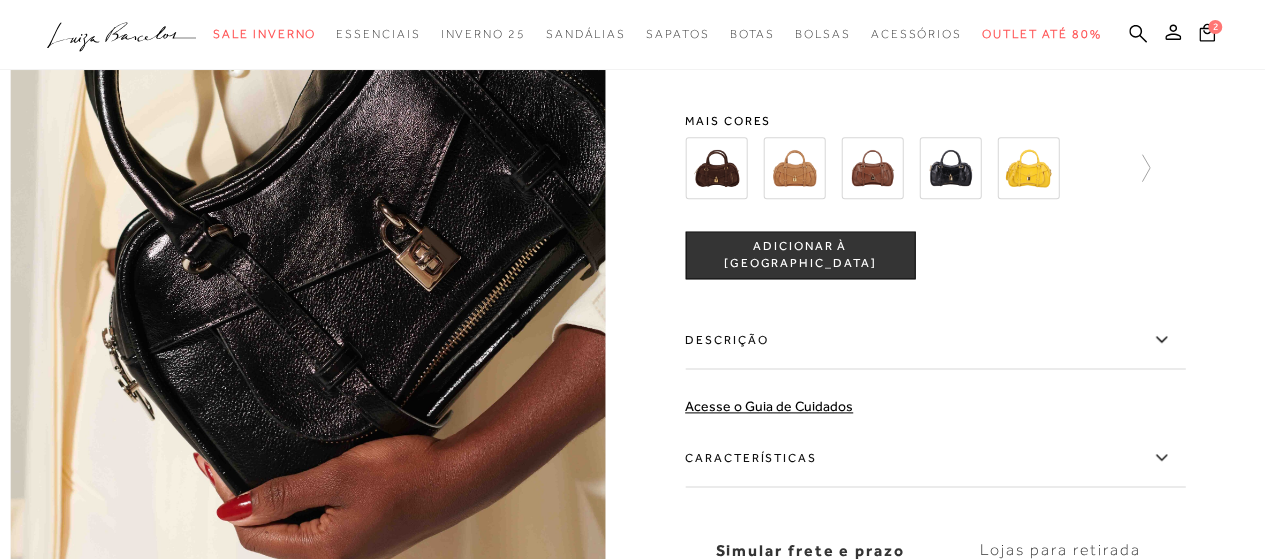 click at bounding box center [950, 168] 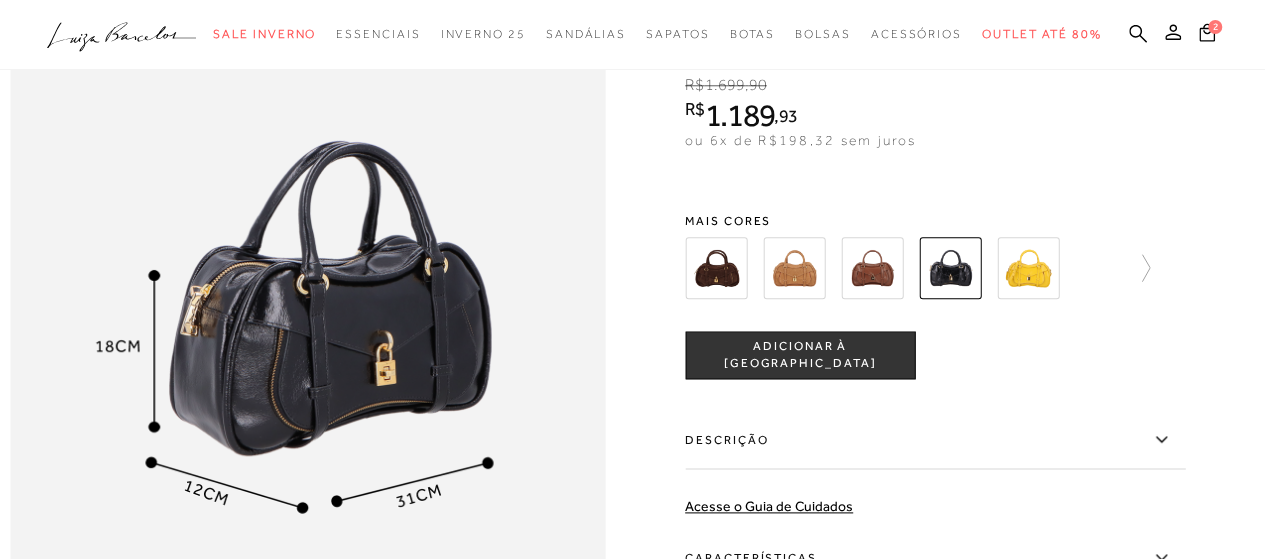 scroll, scrollTop: 800, scrollLeft: 0, axis: vertical 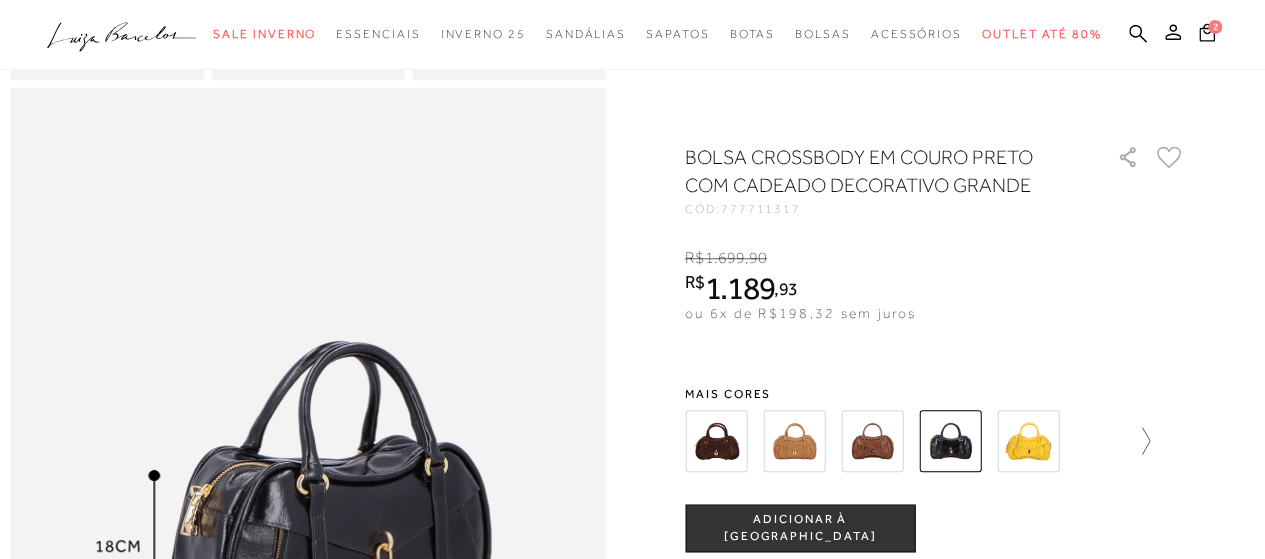 click 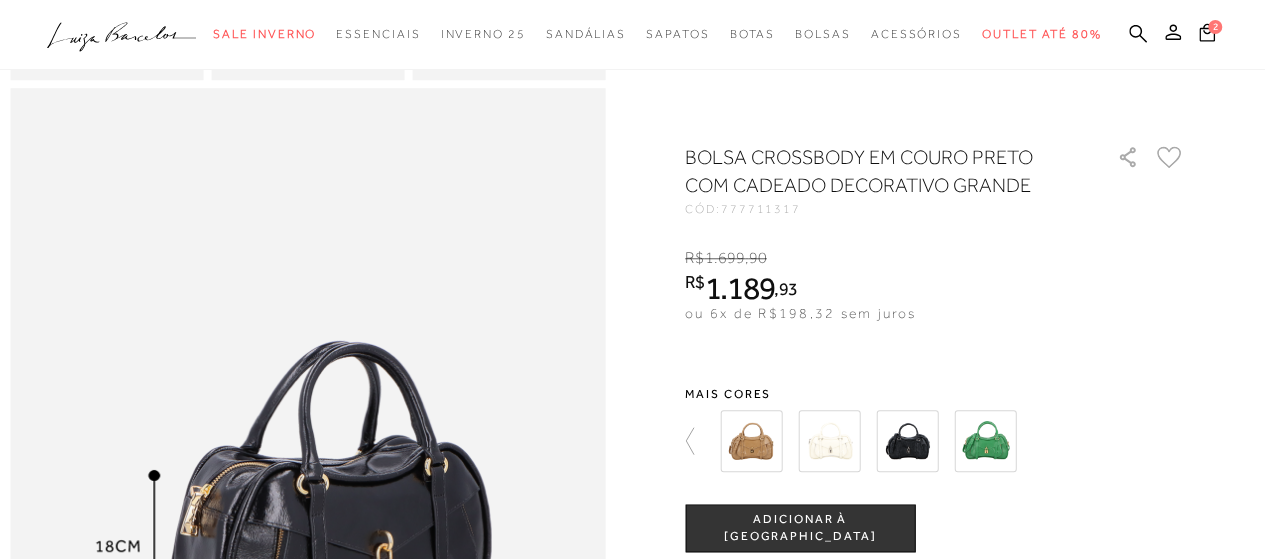 click at bounding box center [907, 441] 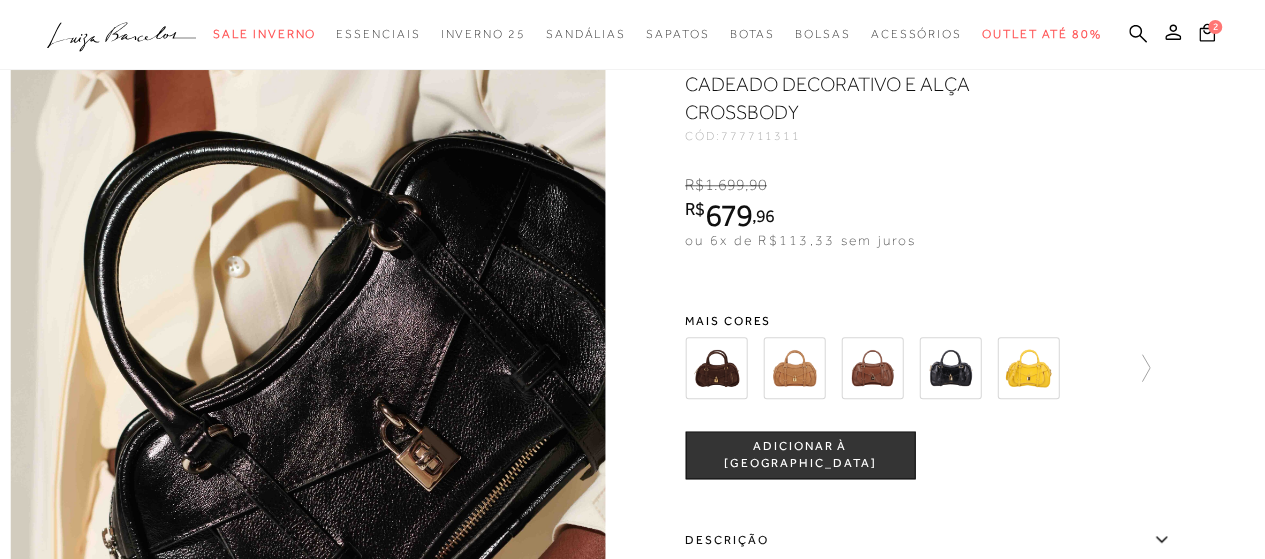 scroll, scrollTop: 1000, scrollLeft: 0, axis: vertical 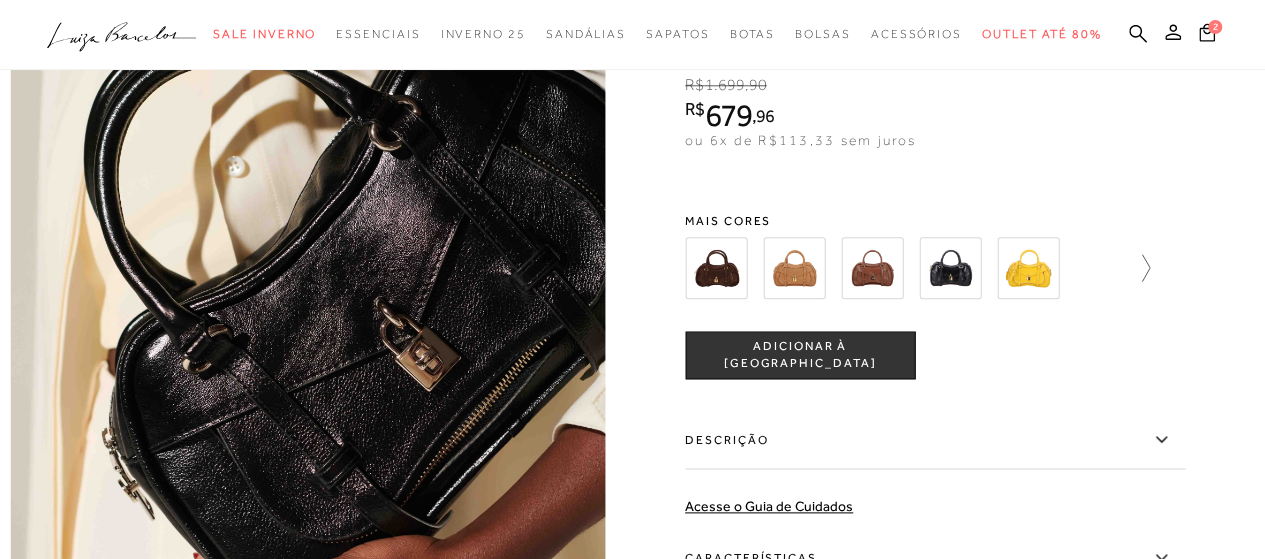 click 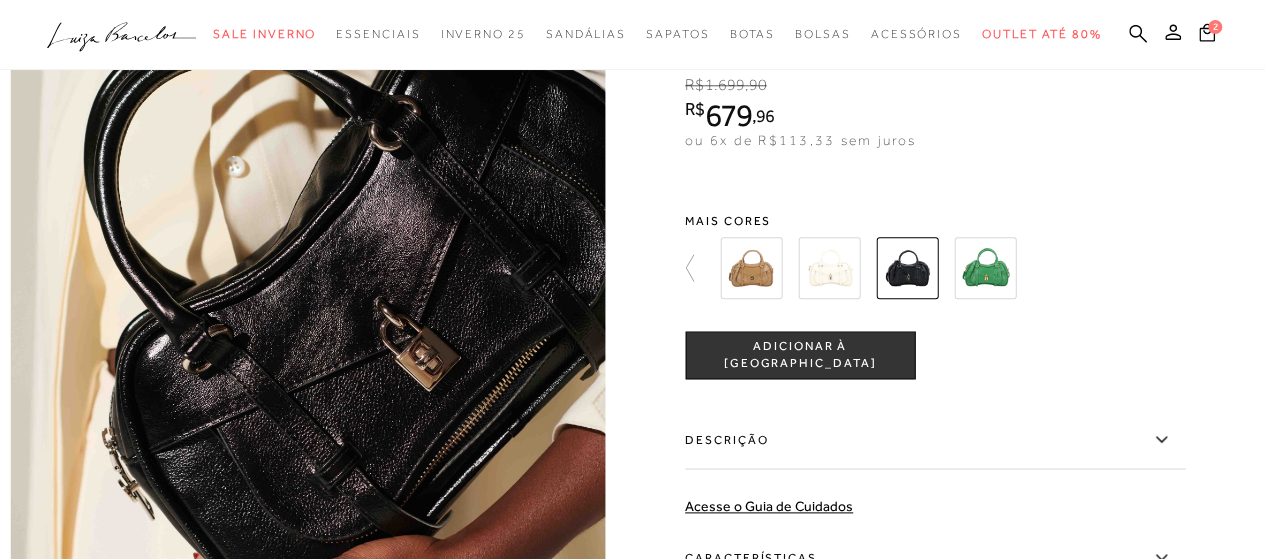 click at bounding box center [829, 268] 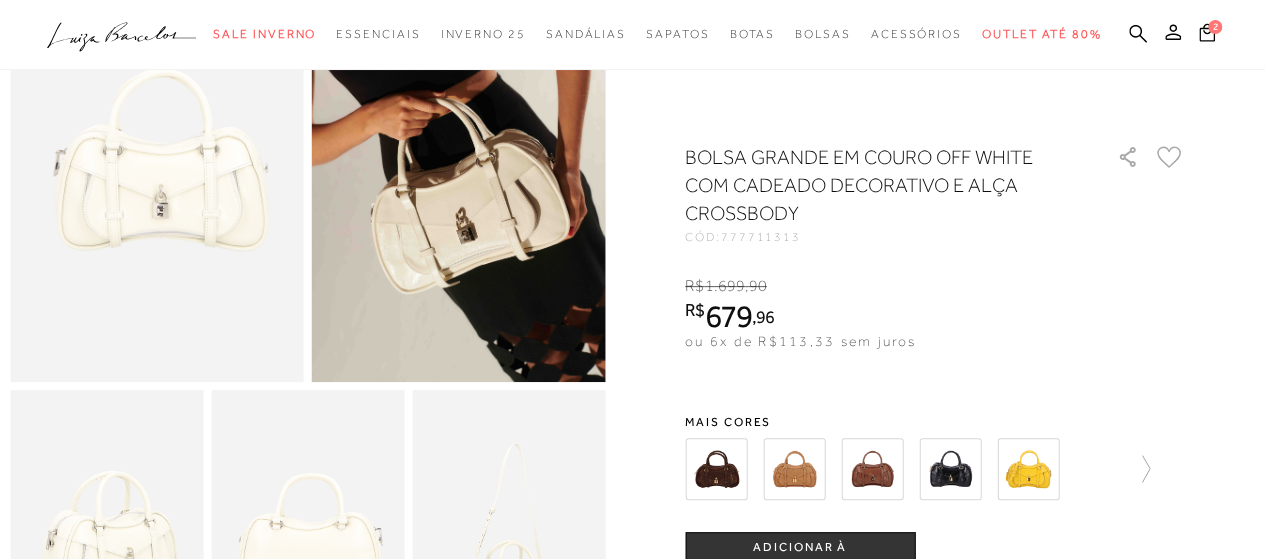 scroll, scrollTop: 100, scrollLeft: 0, axis: vertical 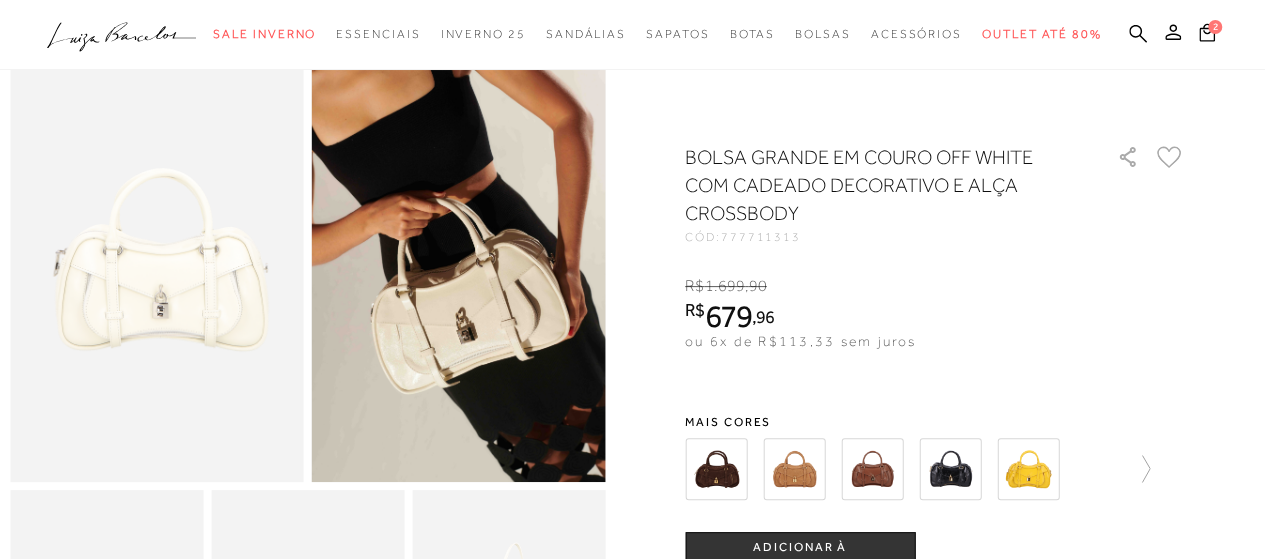 click at bounding box center (950, 469) 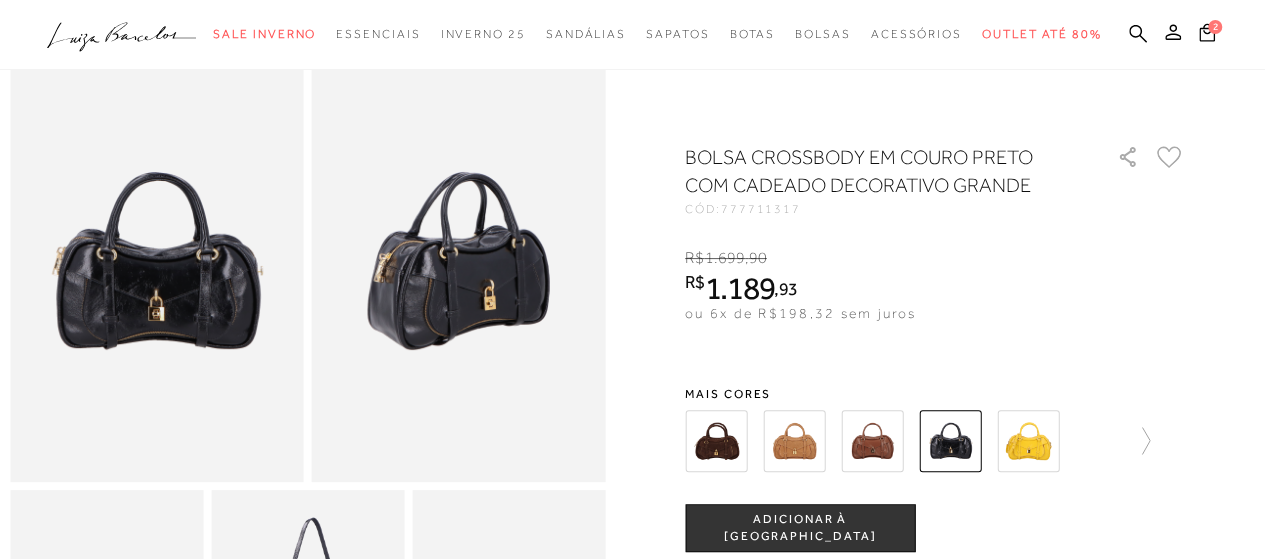scroll, scrollTop: 0, scrollLeft: 0, axis: both 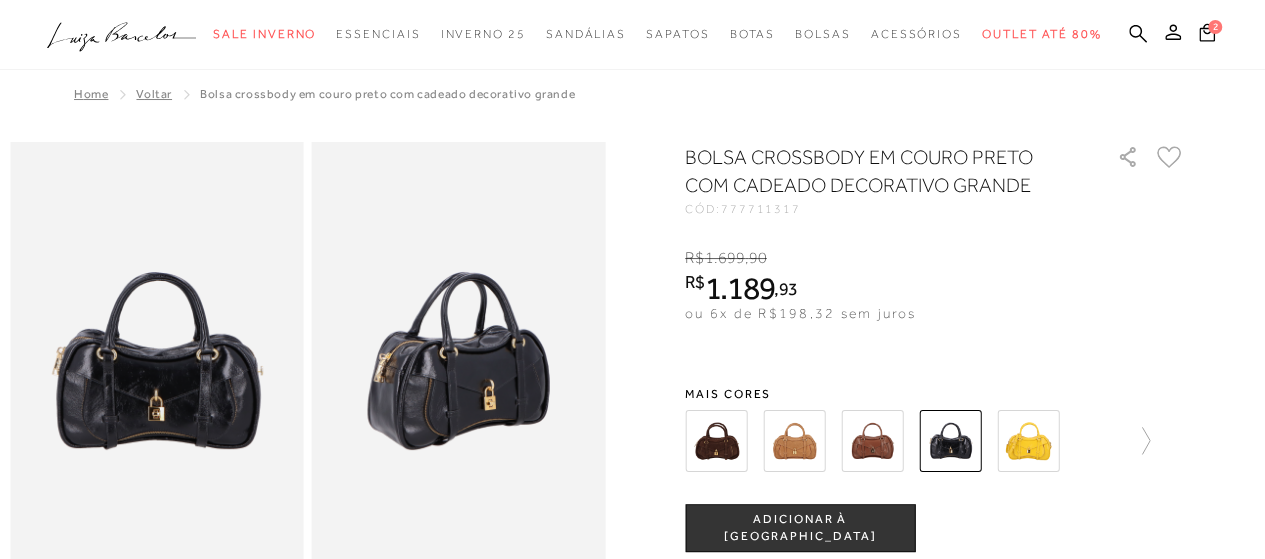 click at bounding box center [950, 441] 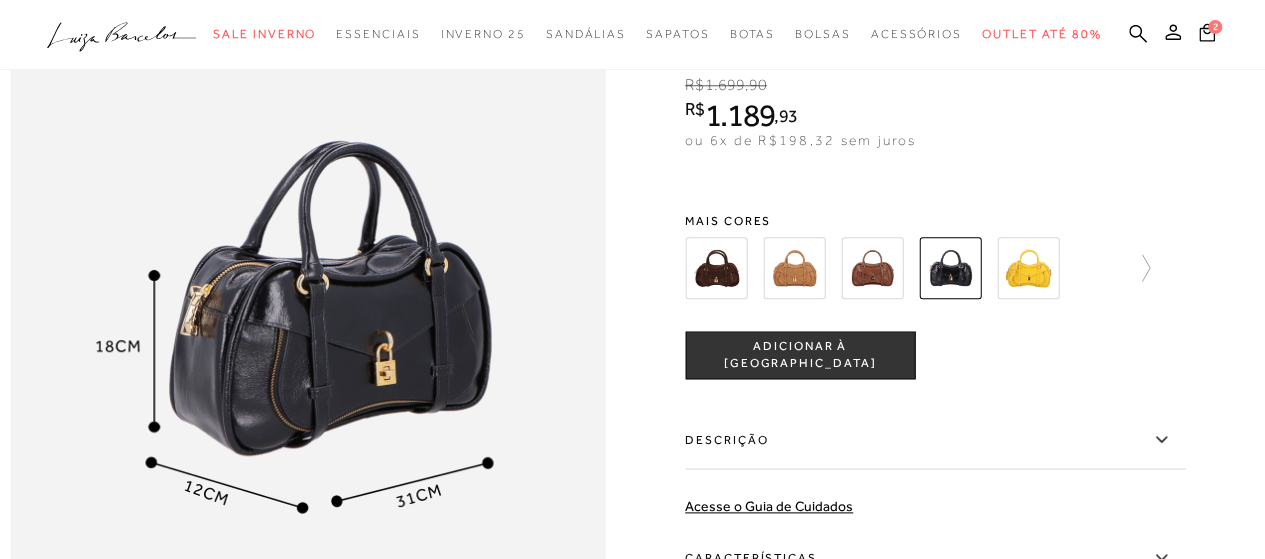 scroll, scrollTop: 800, scrollLeft: 0, axis: vertical 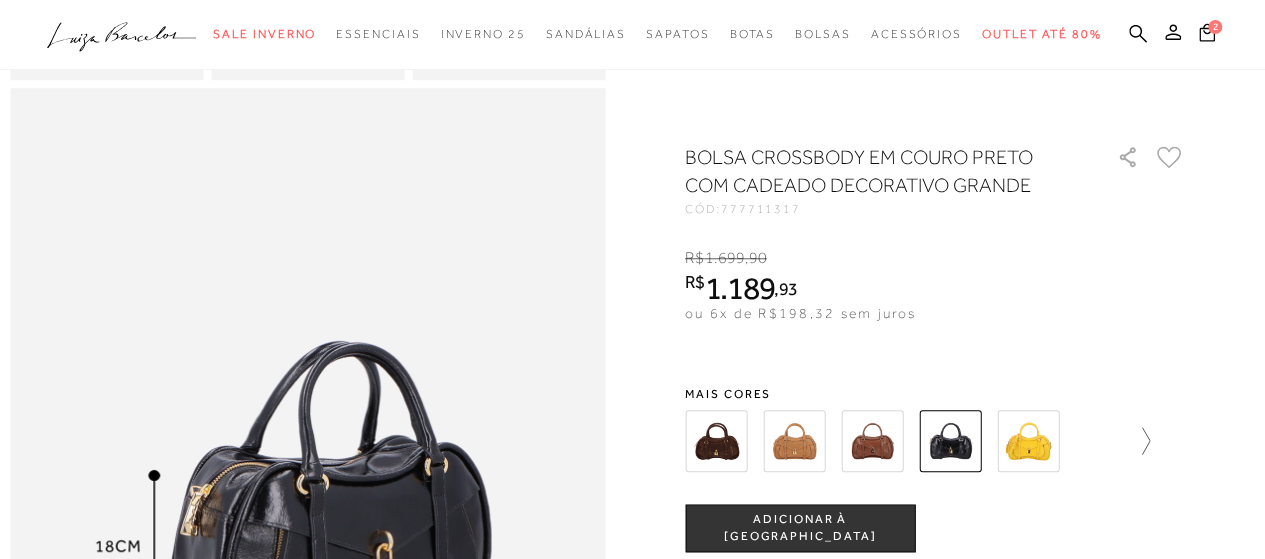 click 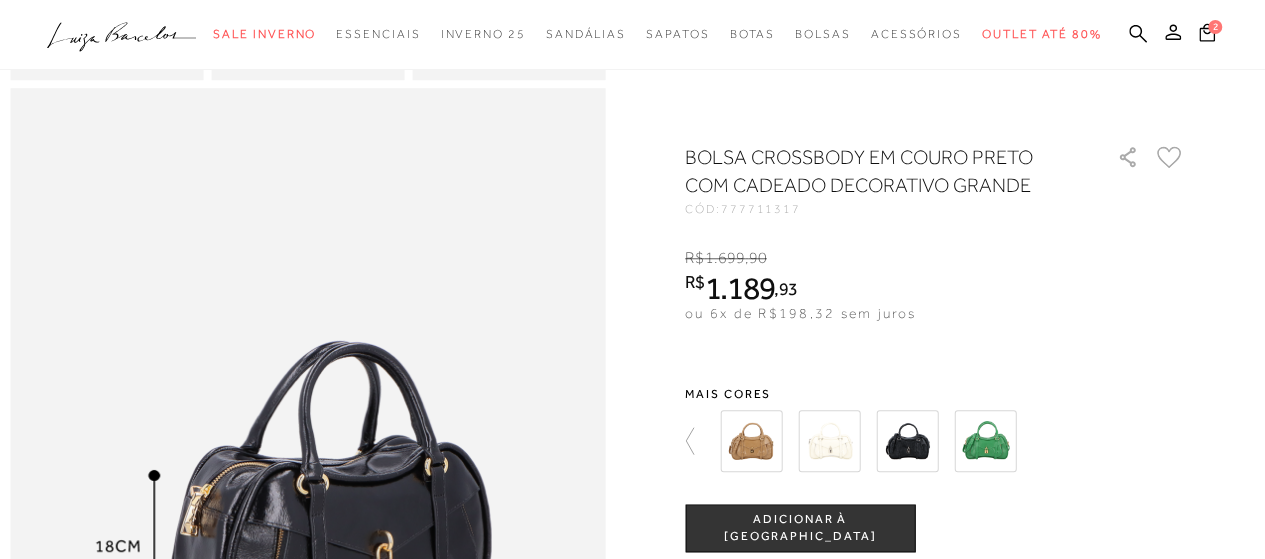 click at bounding box center [907, 441] 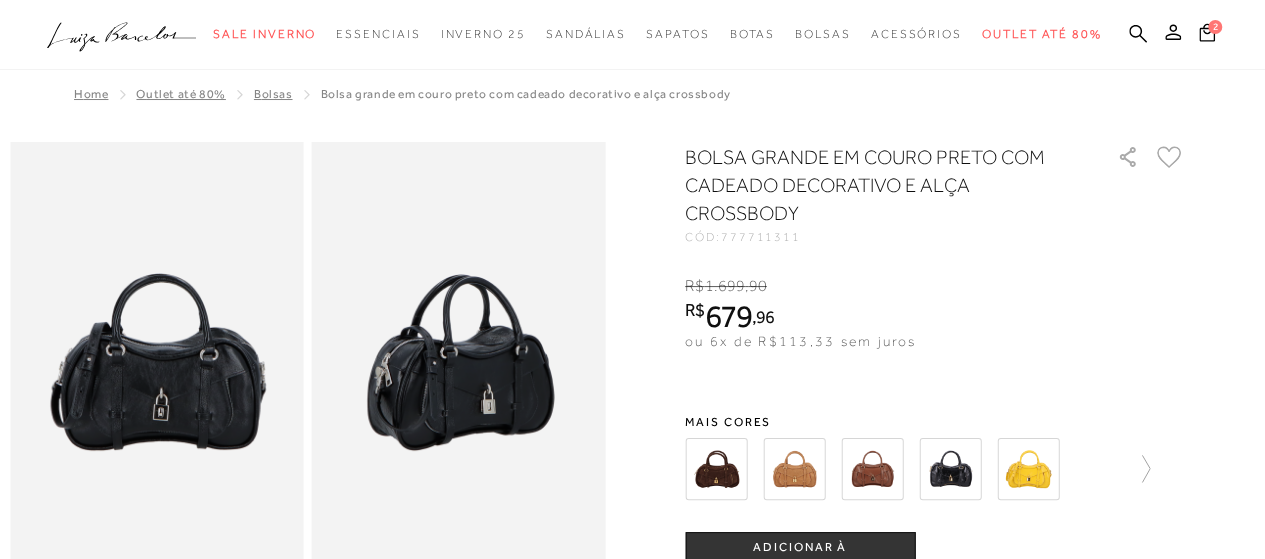 scroll, scrollTop: 100, scrollLeft: 0, axis: vertical 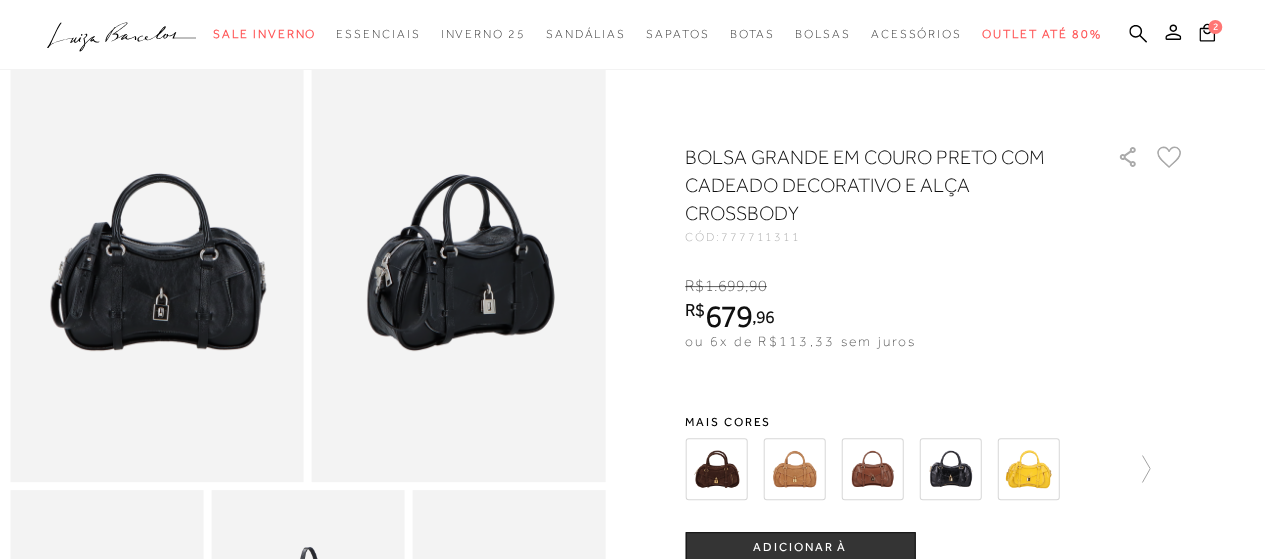 click at bounding box center (950, 469) 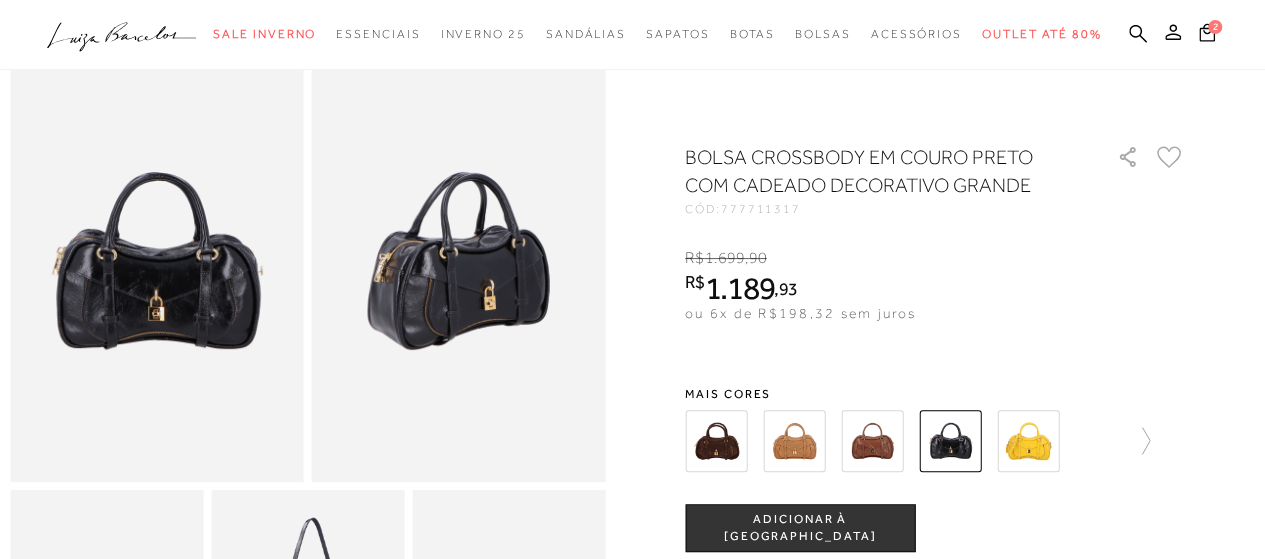 scroll, scrollTop: 0, scrollLeft: 0, axis: both 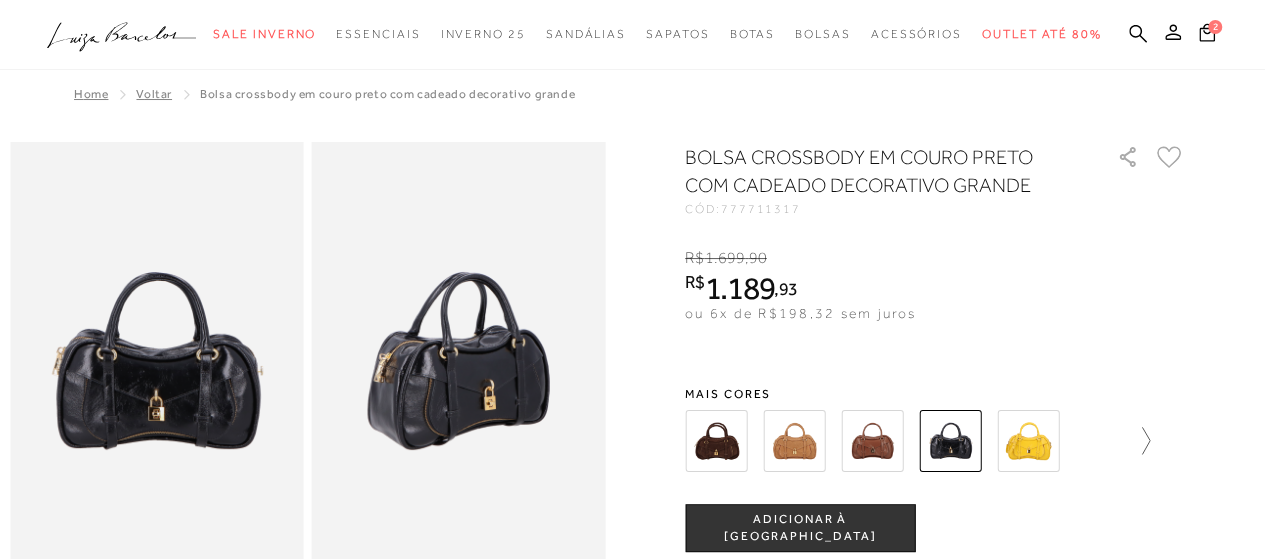 click 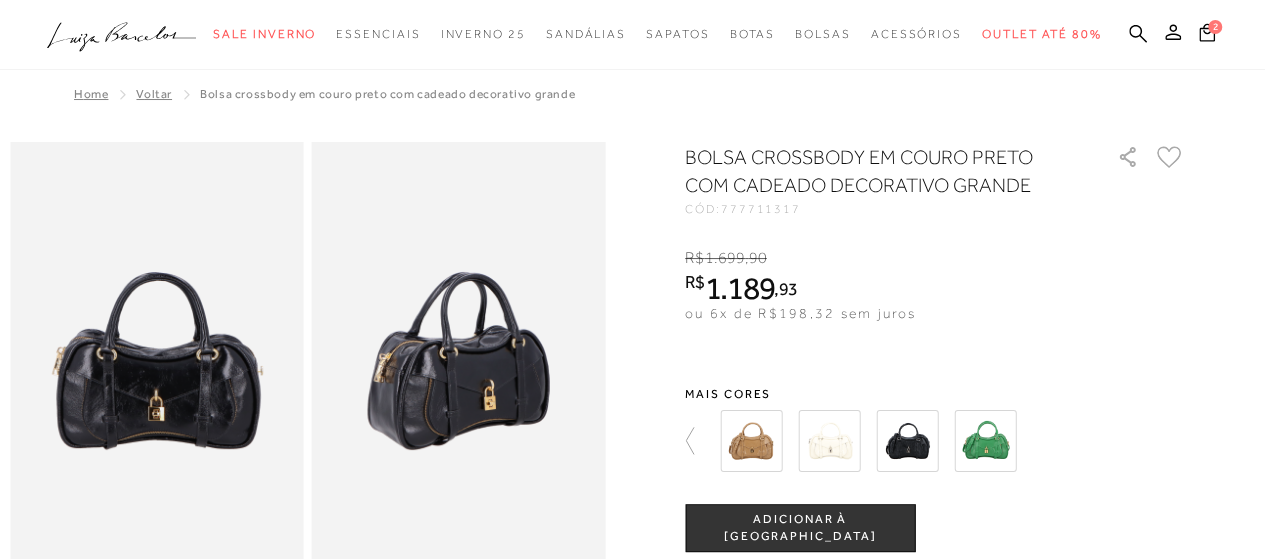 click at bounding box center [907, 441] 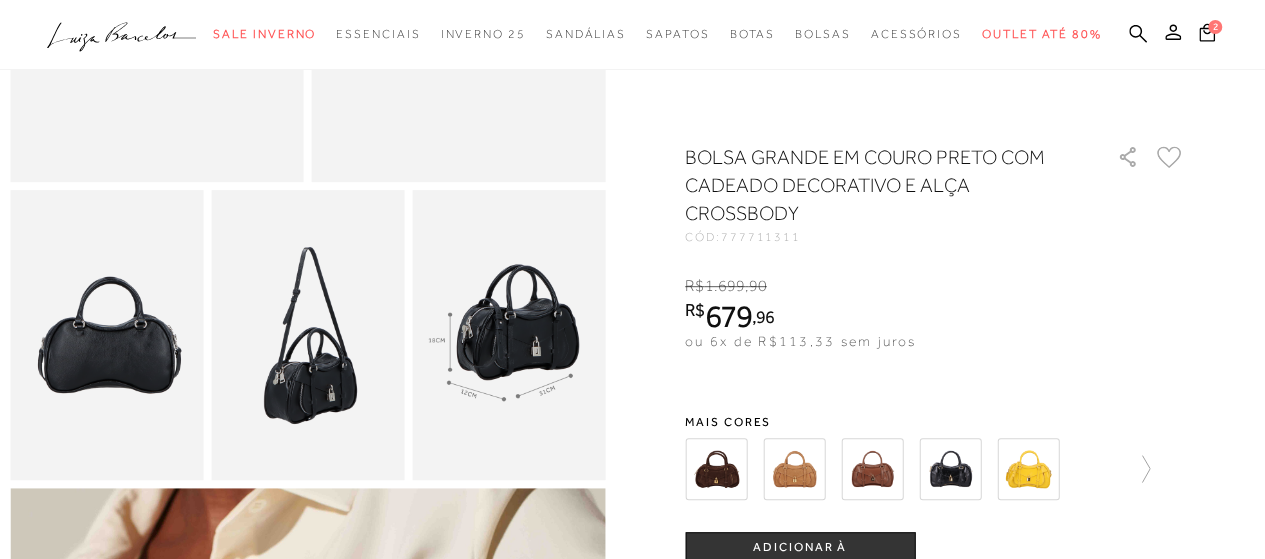 scroll, scrollTop: 100, scrollLeft: 0, axis: vertical 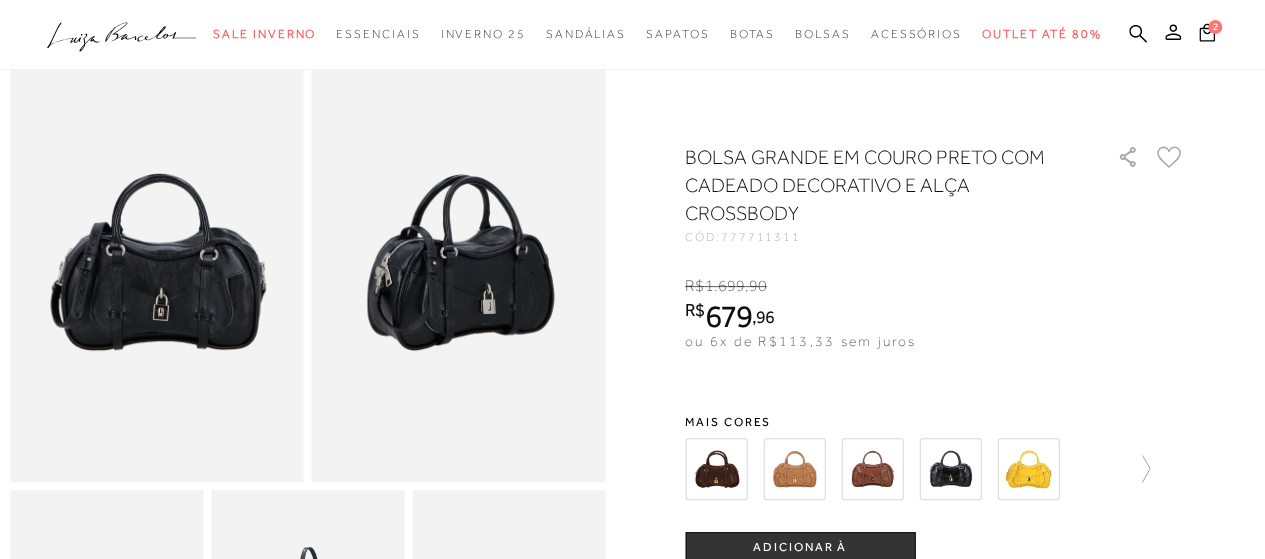 click on "ADICIONAR À [GEOGRAPHIC_DATA]" at bounding box center [800, 556] 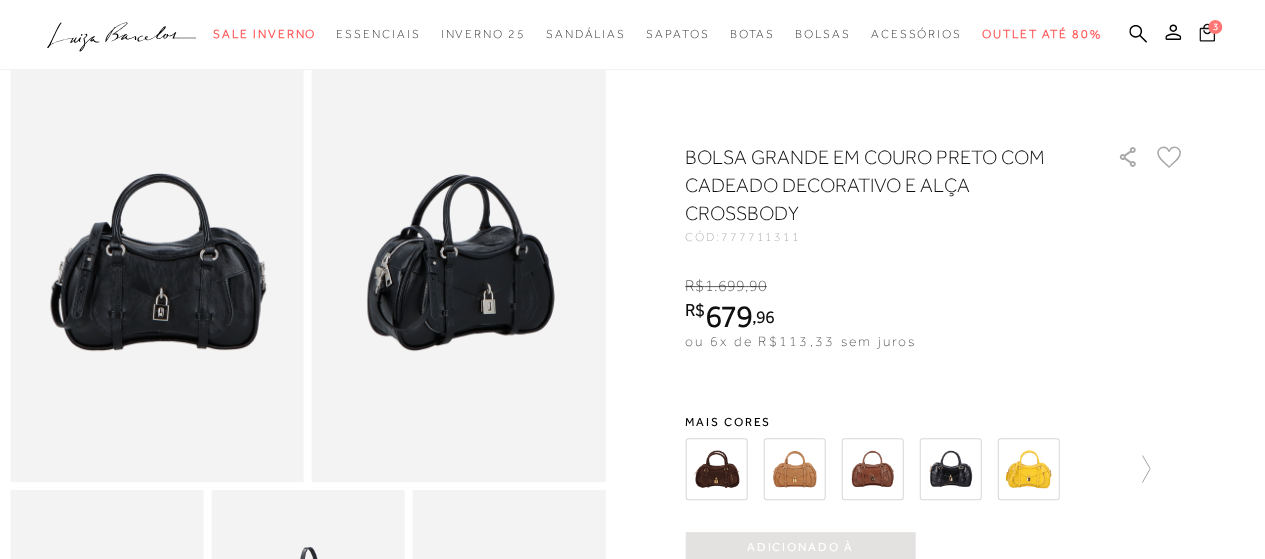click on "3" at bounding box center [1215, 27] 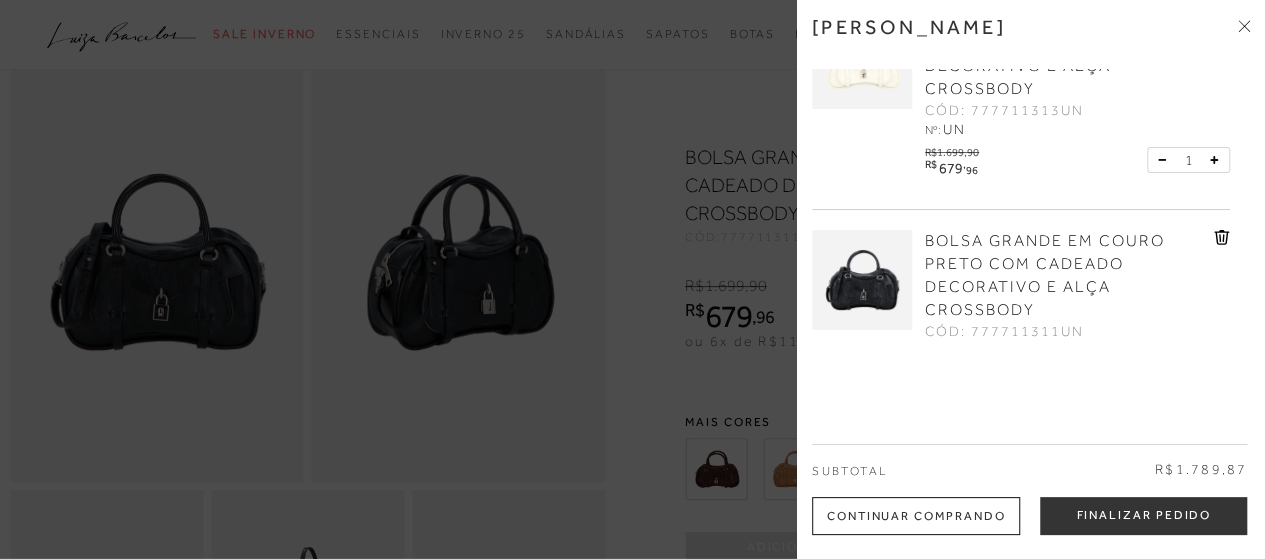 scroll, scrollTop: 156, scrollLeft: 0, axis: vertical 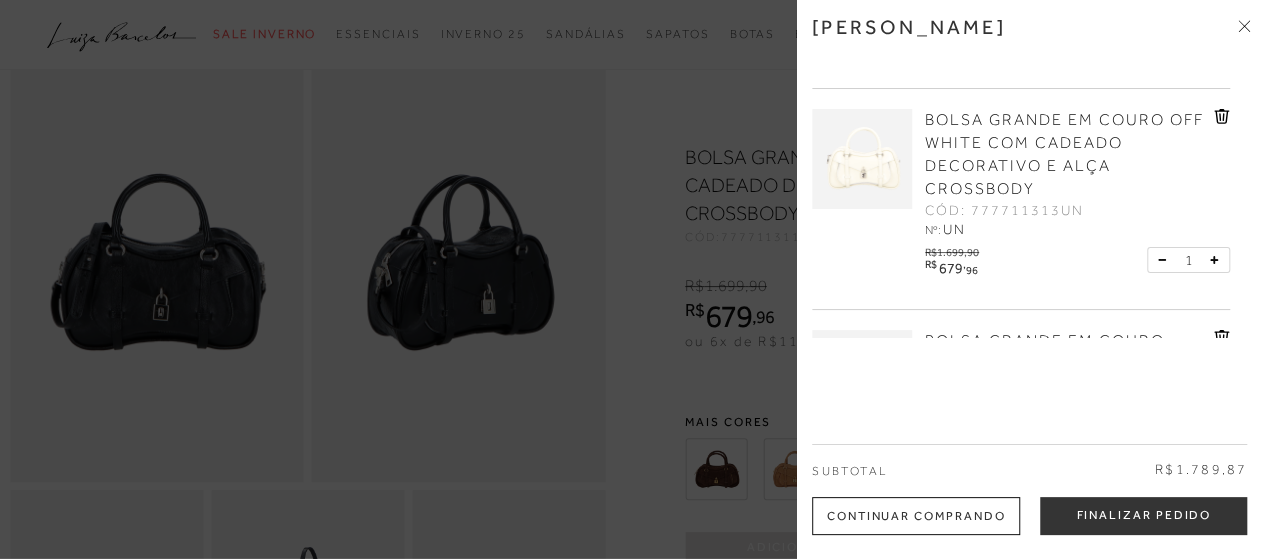 click 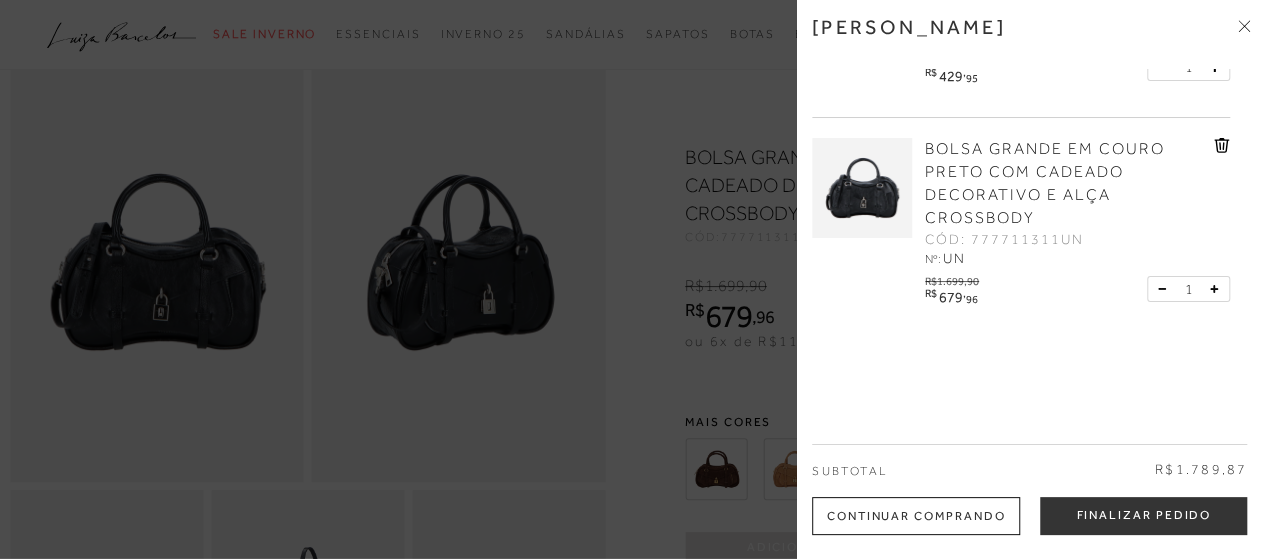 scroll, scrollTop: 132, scrollLeft: 0, axis: vertical 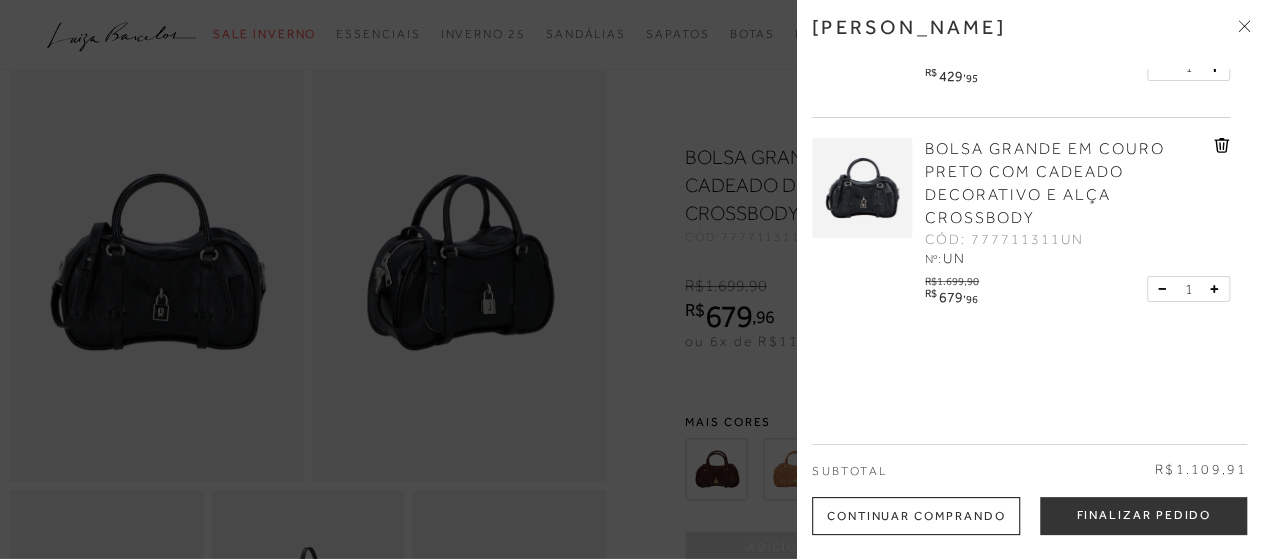 click at bounding box center [632, 279] 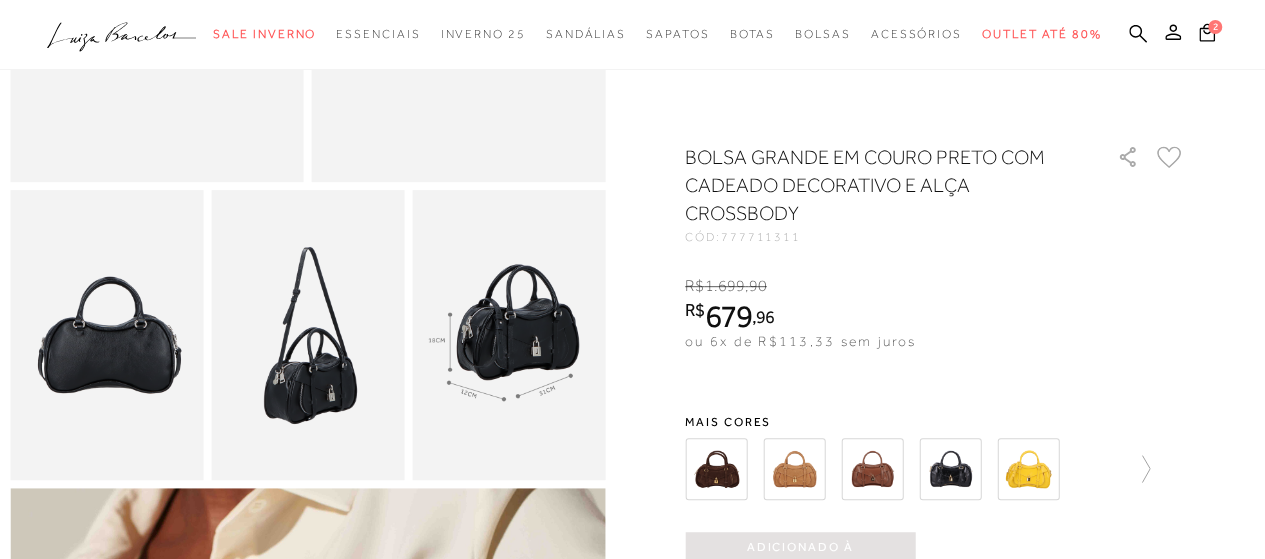 scroll, scrollTop: 0, scrollLeft: 0, axis: both 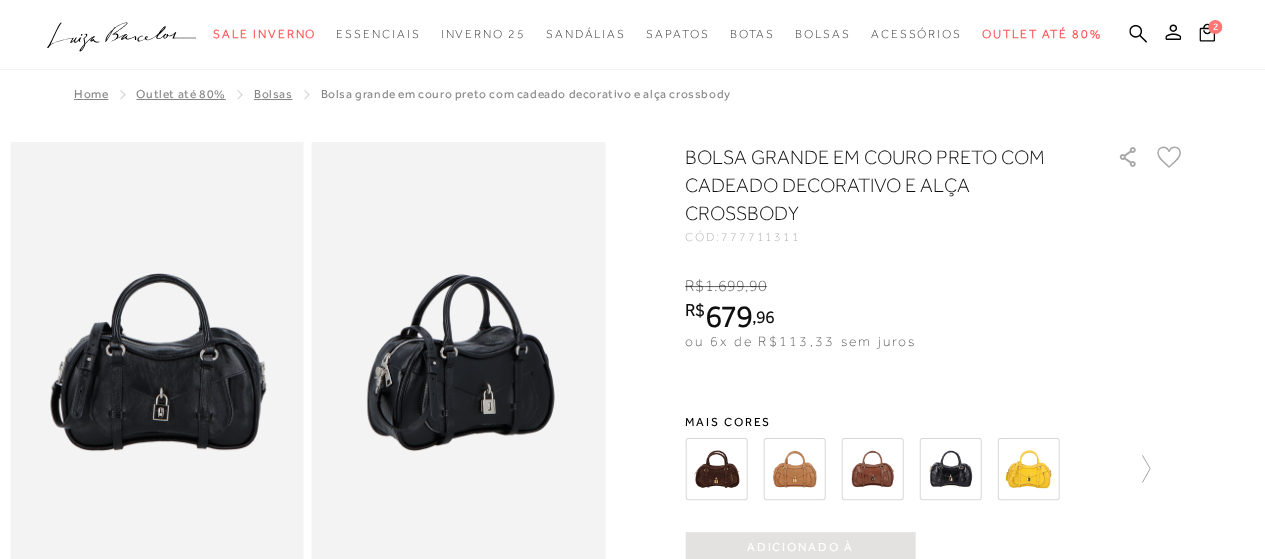 click at bounding box center [716, 469] 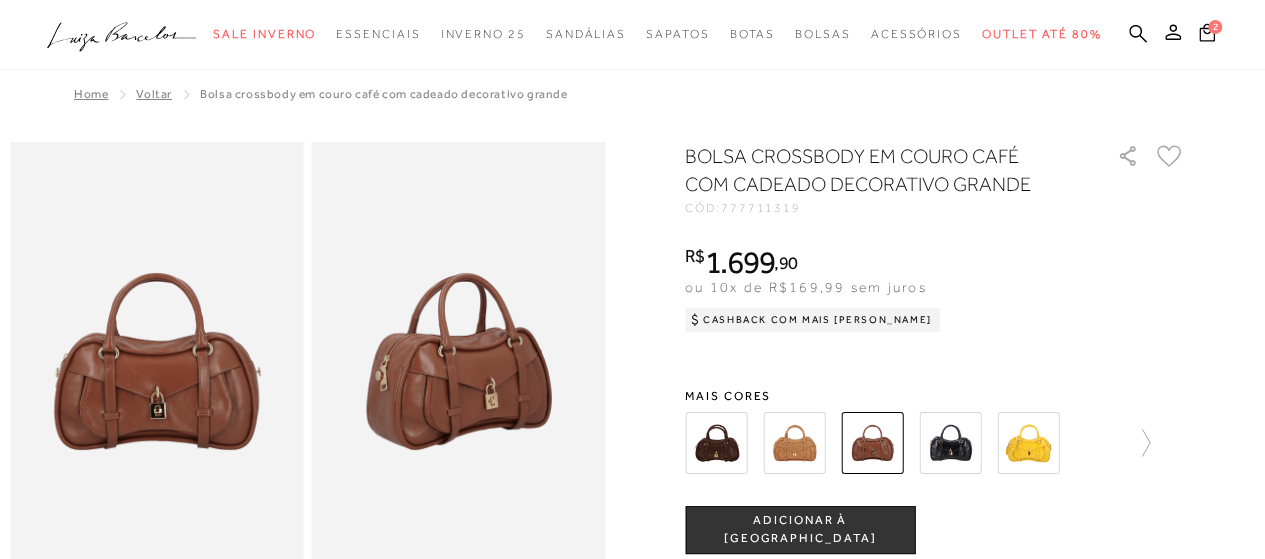 click at bounding box center (716, 443) 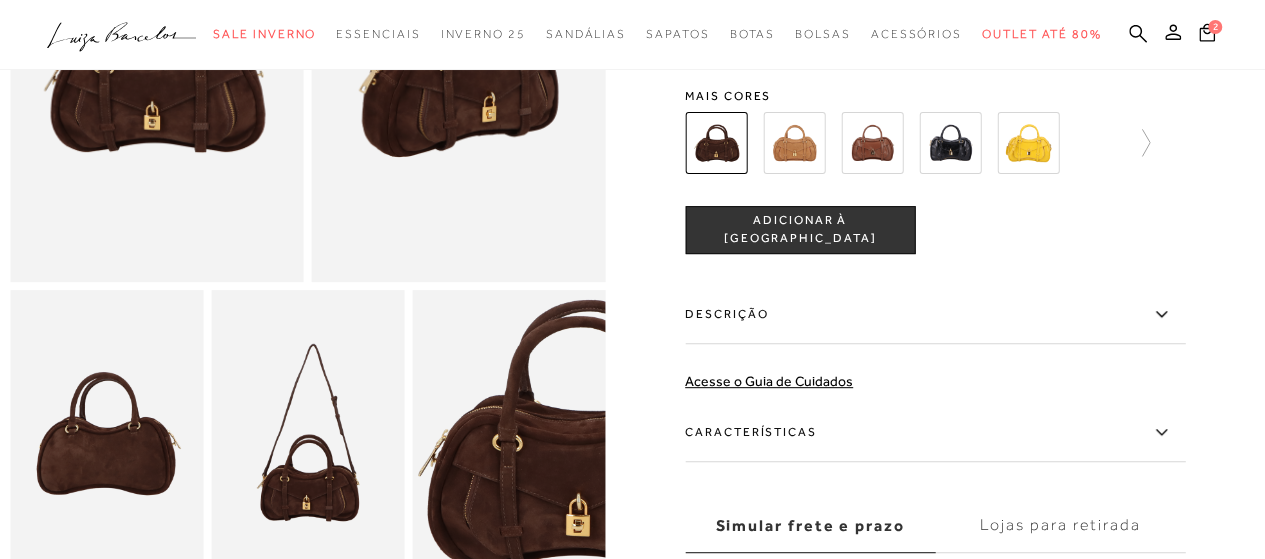 scroll, scrollTop: 200, scrollLeft: 0, axis: vertical 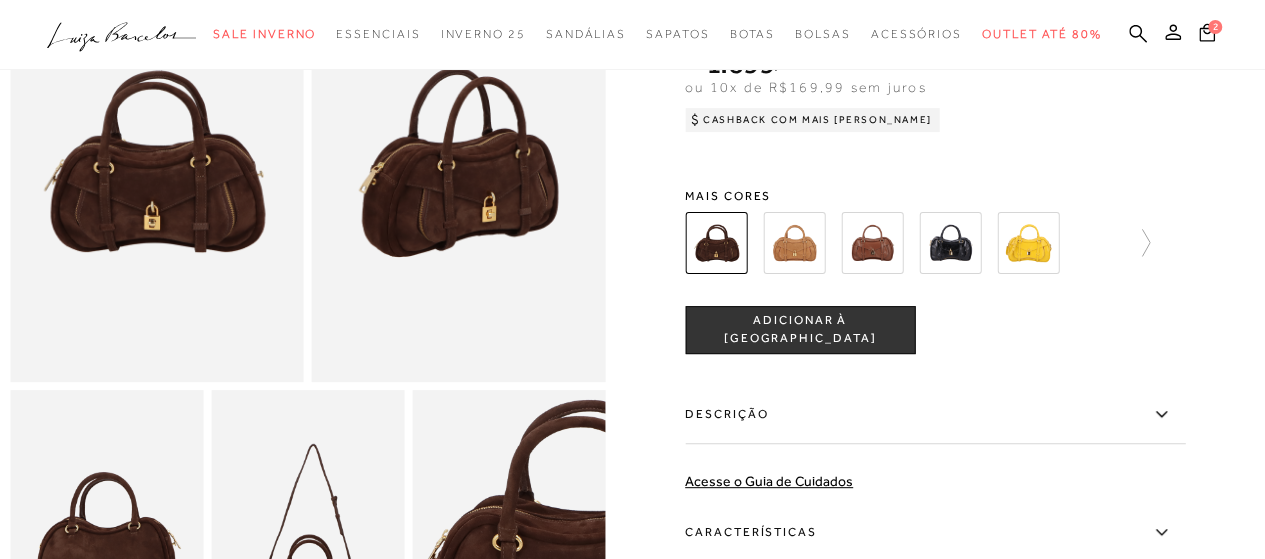 click at bounding box center [950, 243] 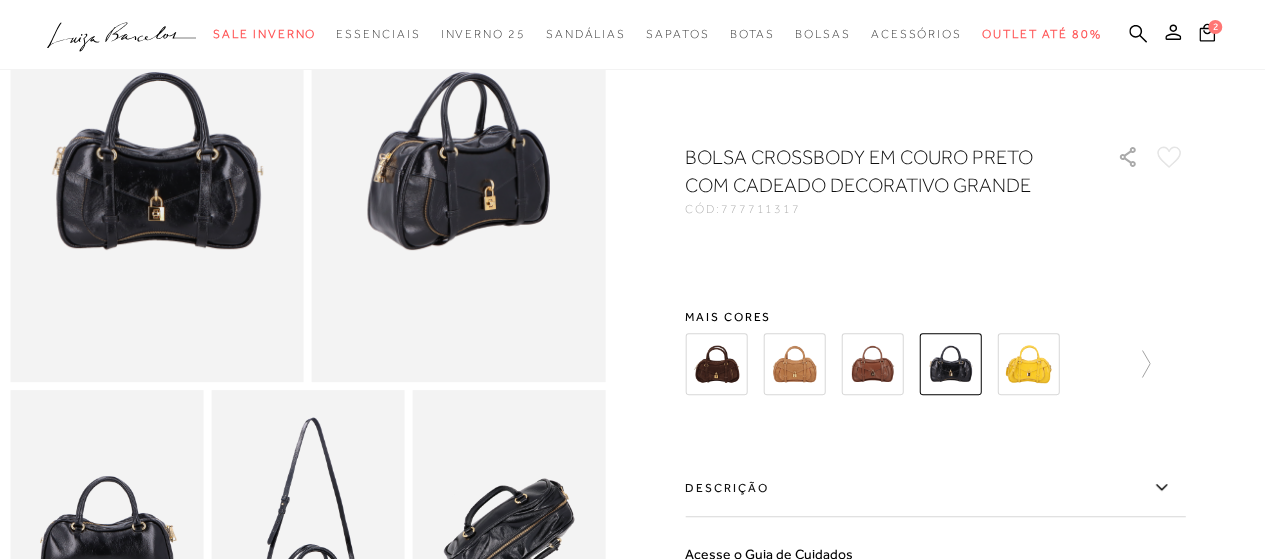scroll, scrollTop: 0, scrollLeft: 0, axis: both 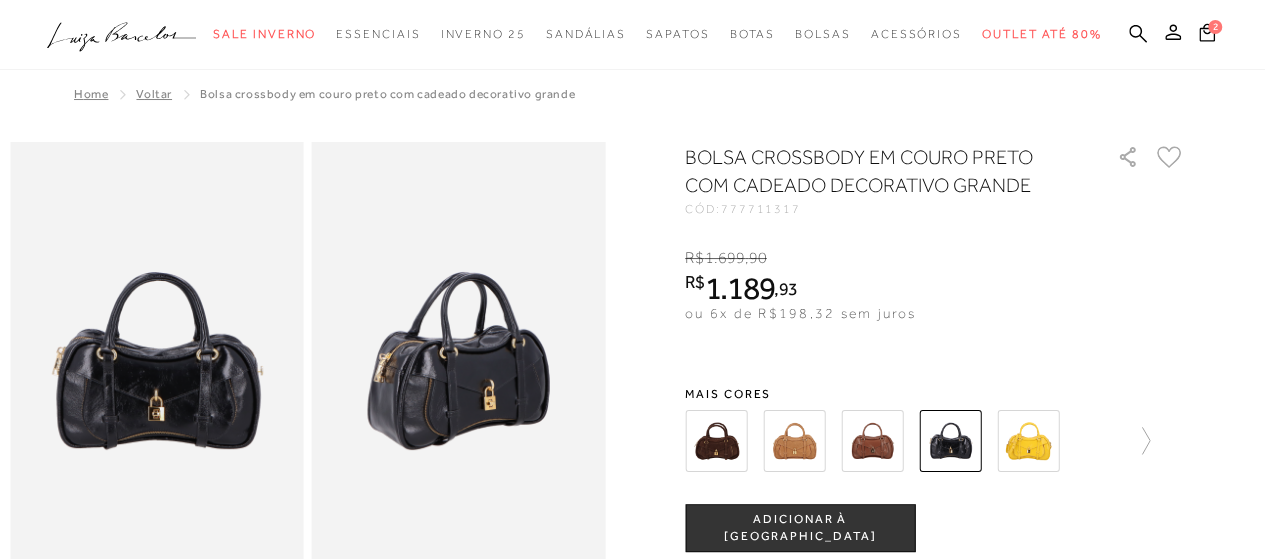click at bounding box center [794, 441] 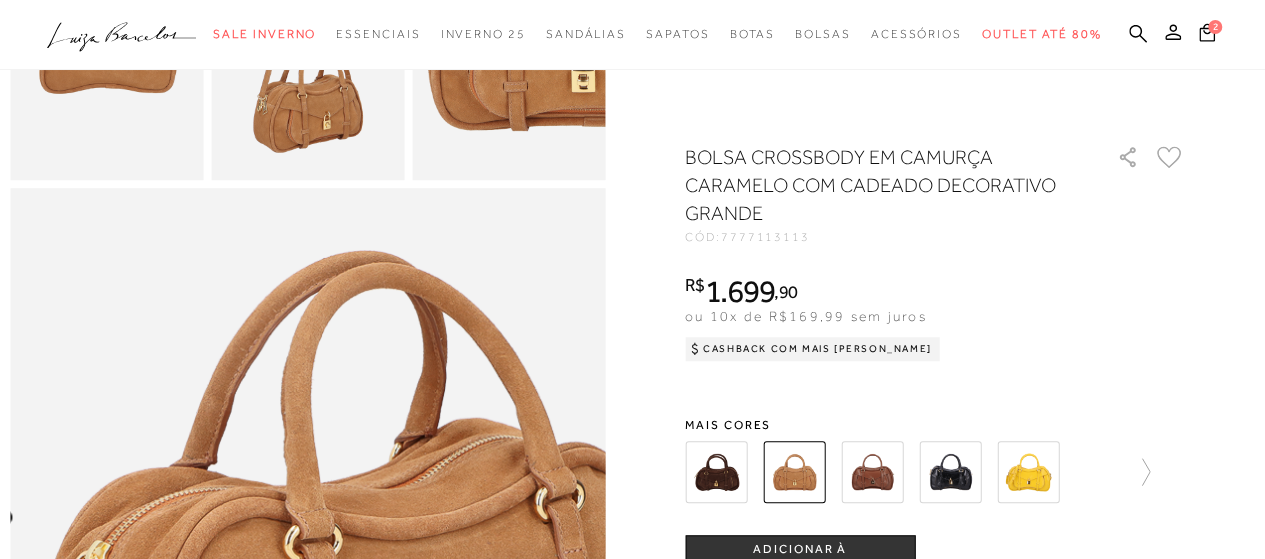 scroll, scrollTop: 400, scrollLeft: 0, axis: vertical 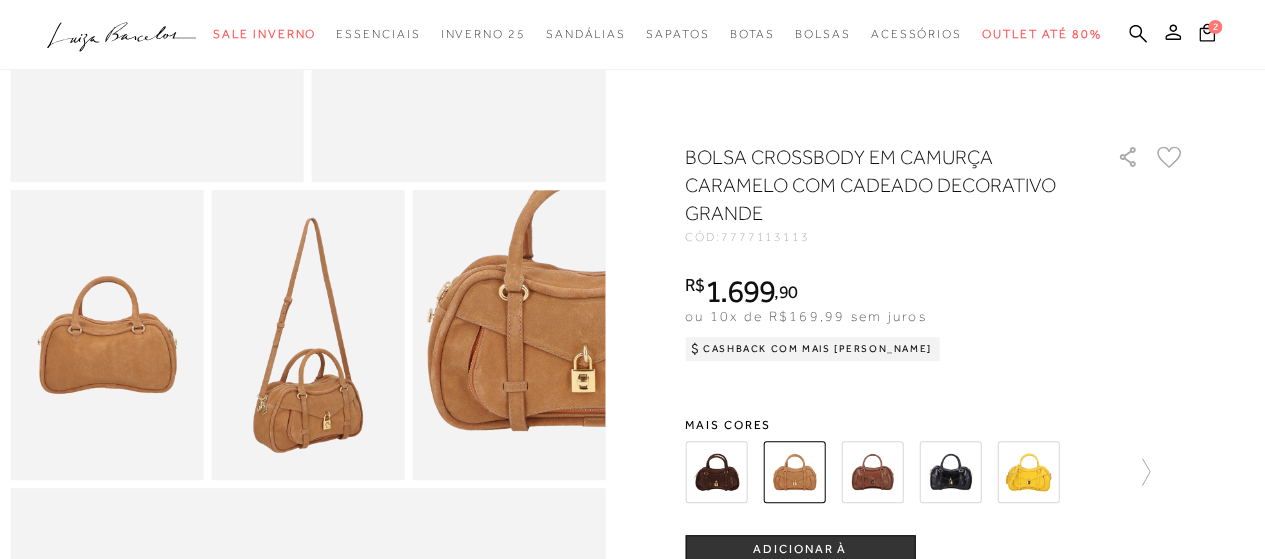 click at bounding box center (1028, 472) 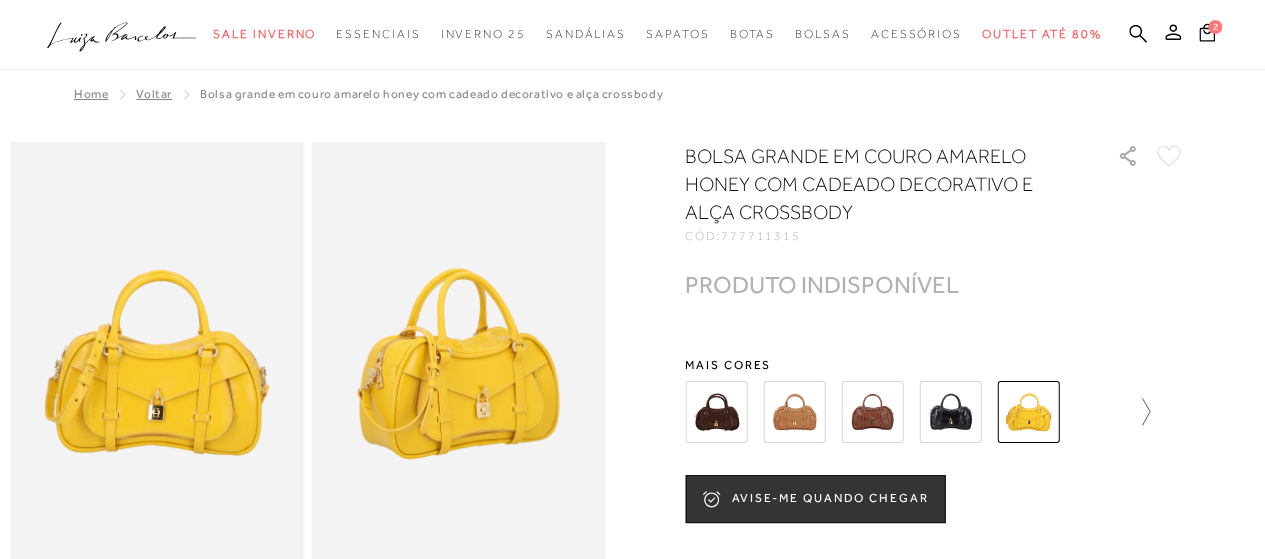 click 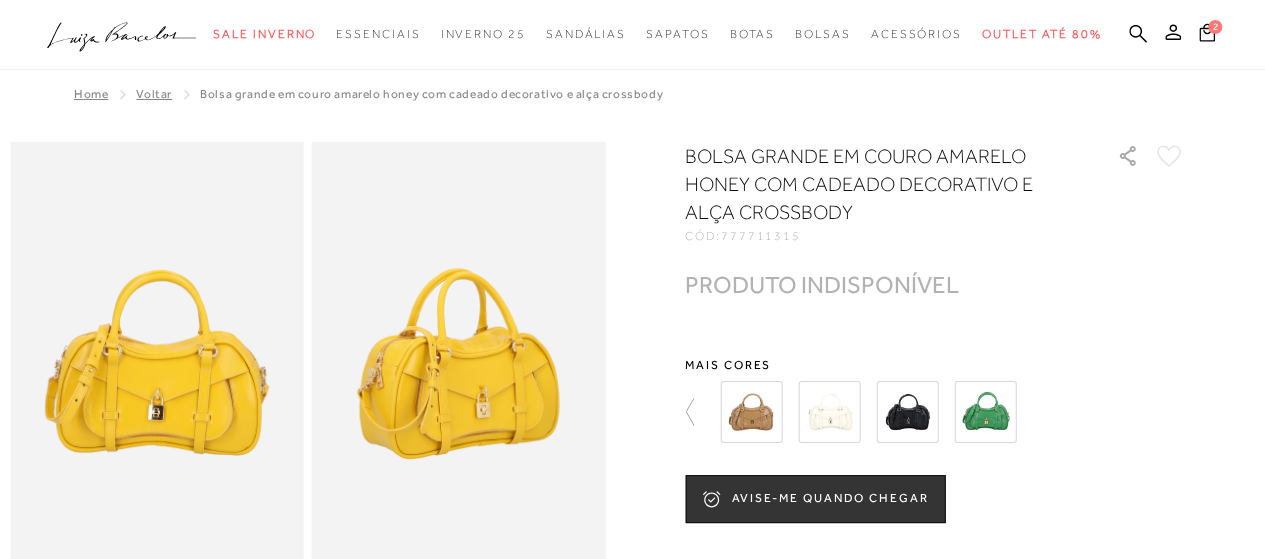 click at bounding box center (907, 412) 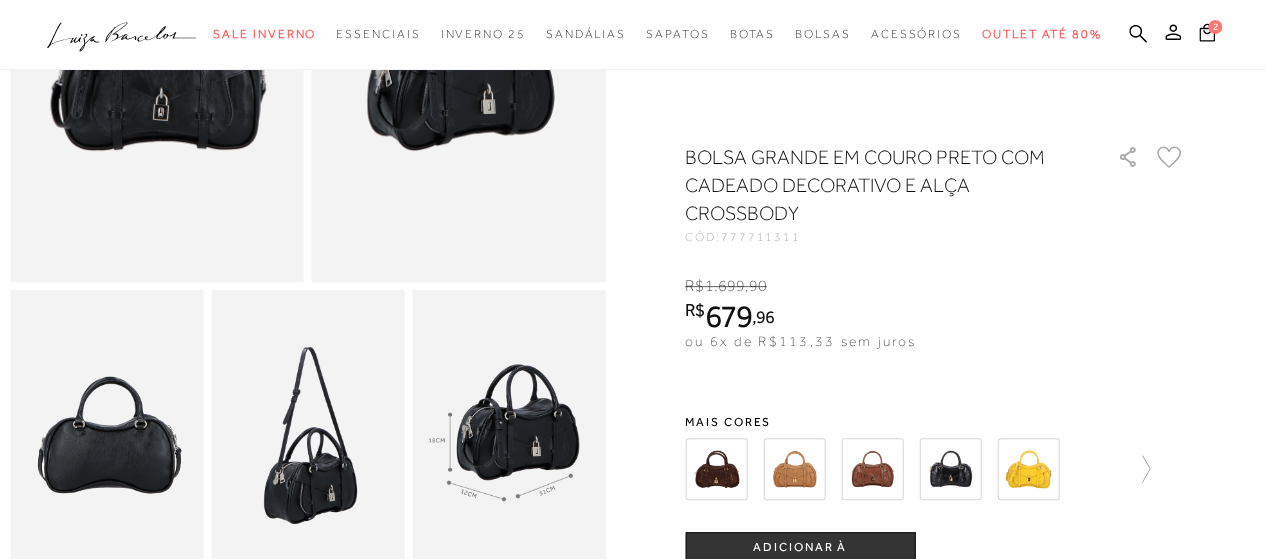 scroll, scrollTop: 100, scrollLeft: 0, axis: vertical 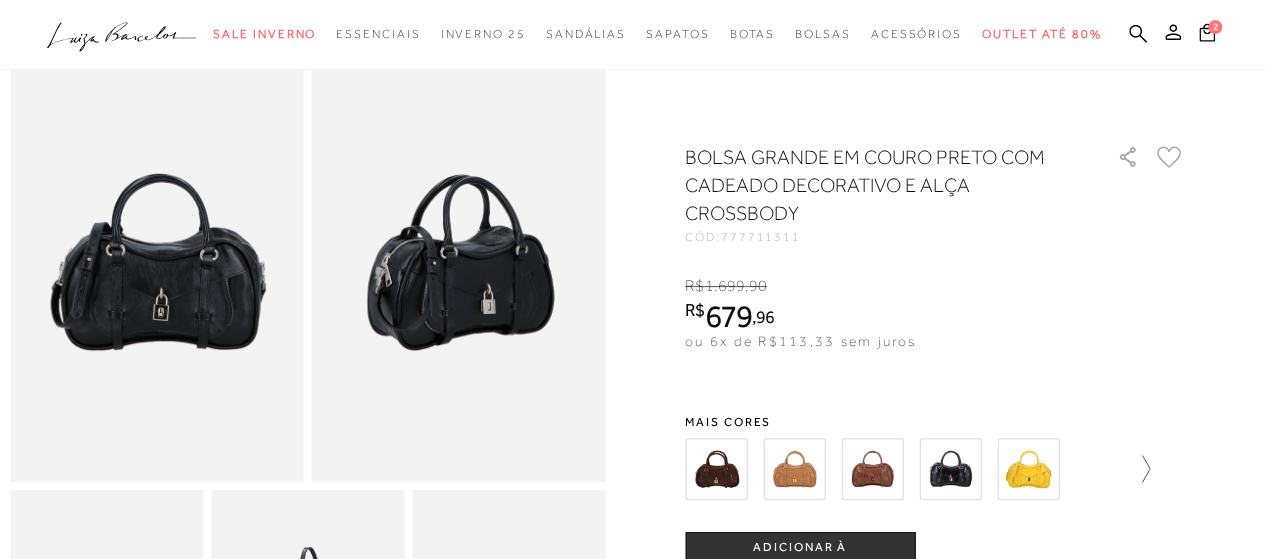 click 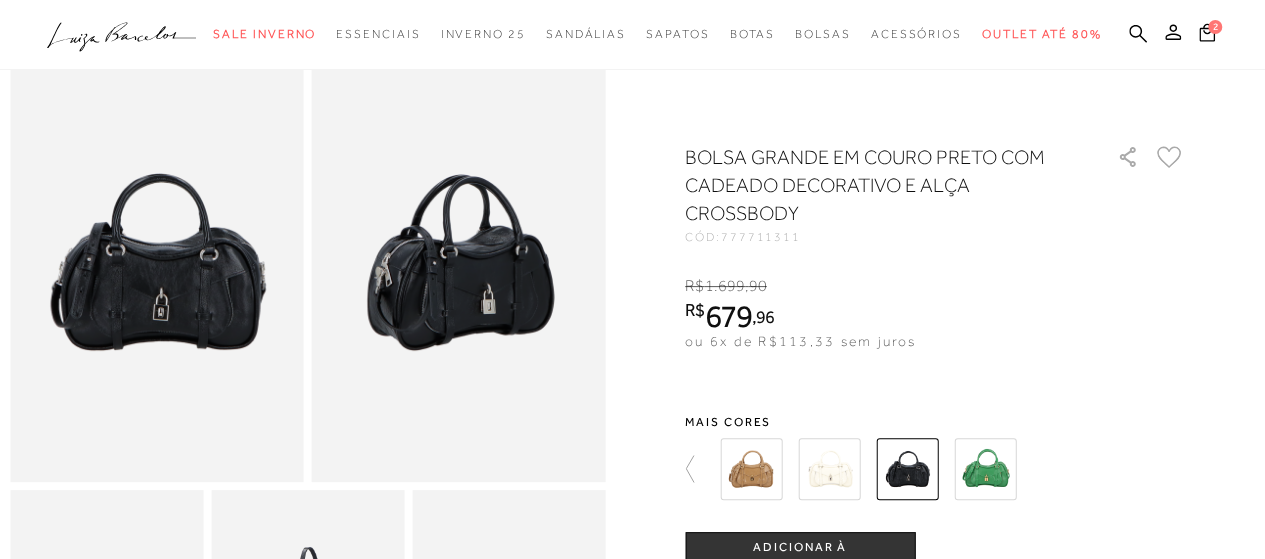 click at bounding box center [985, 469] 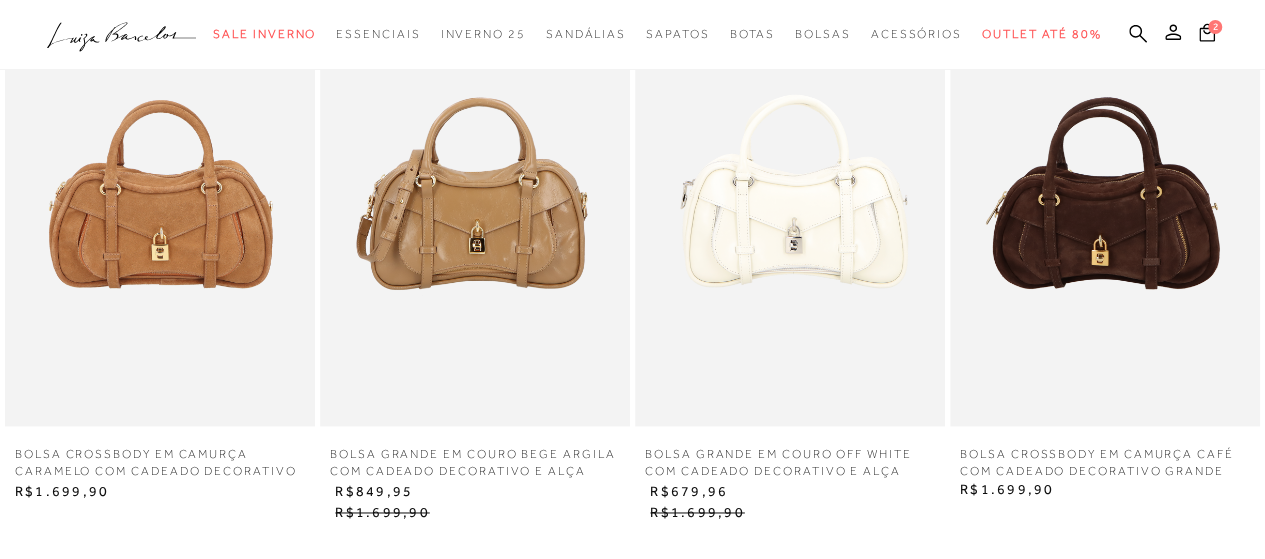 scroll, scrollTop: 1500, scrollLeft: 0, axis: vertical 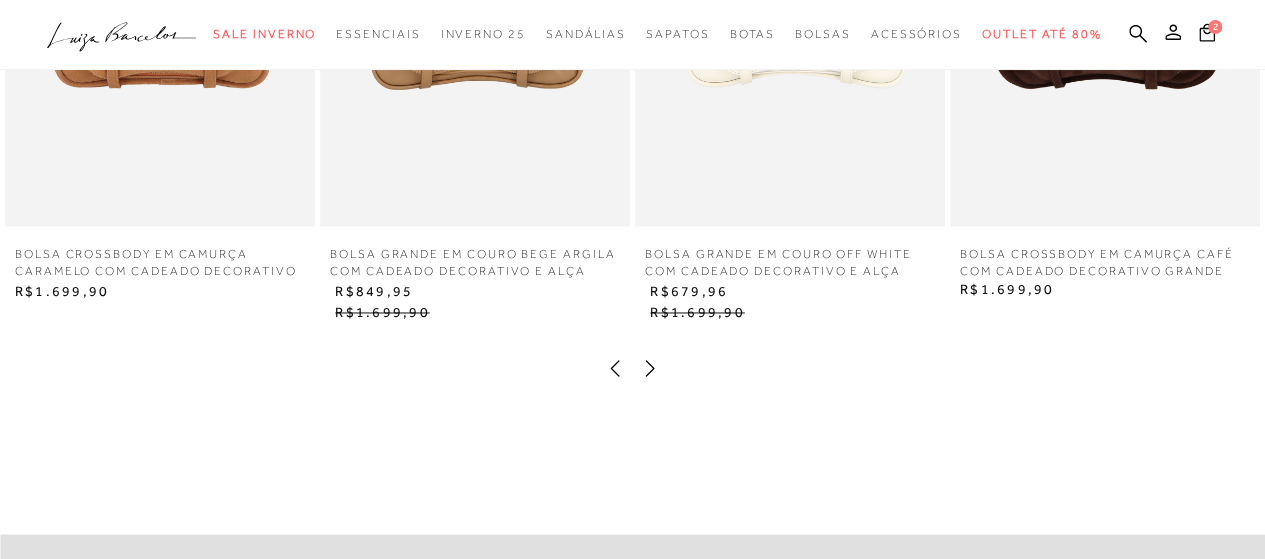 click 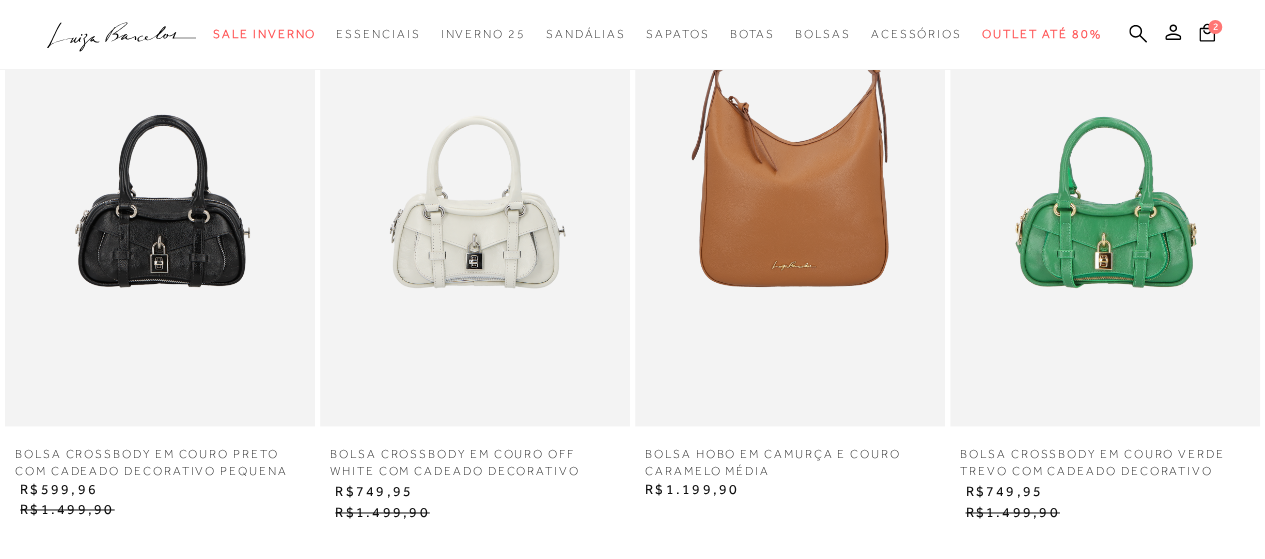 scroll, scrollTop: 1400, scrollLeft: 0, axis: vertical 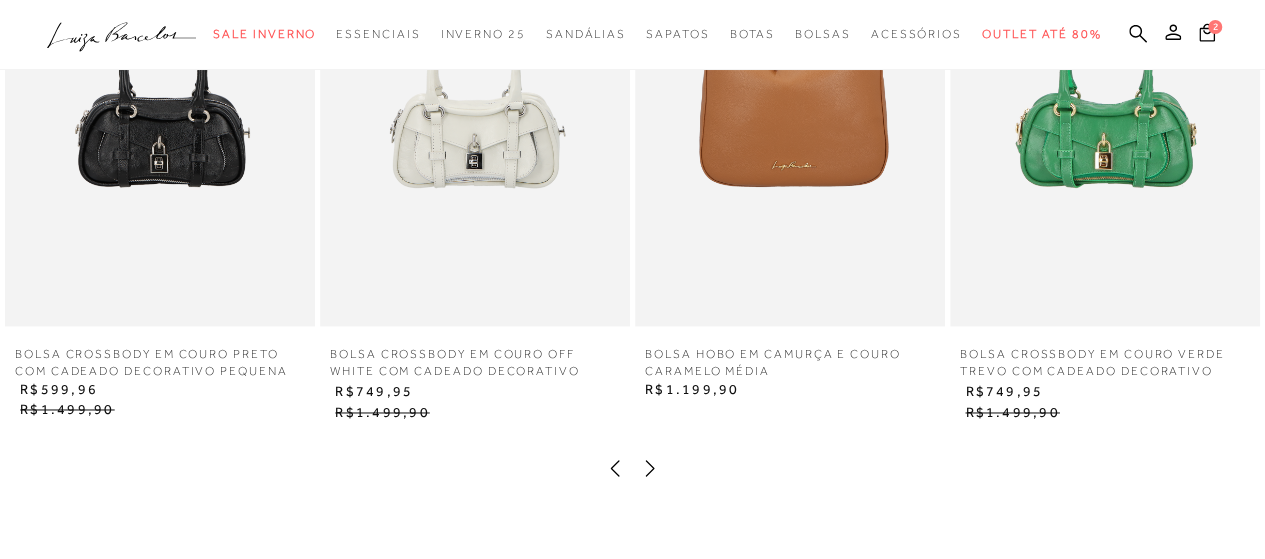 click 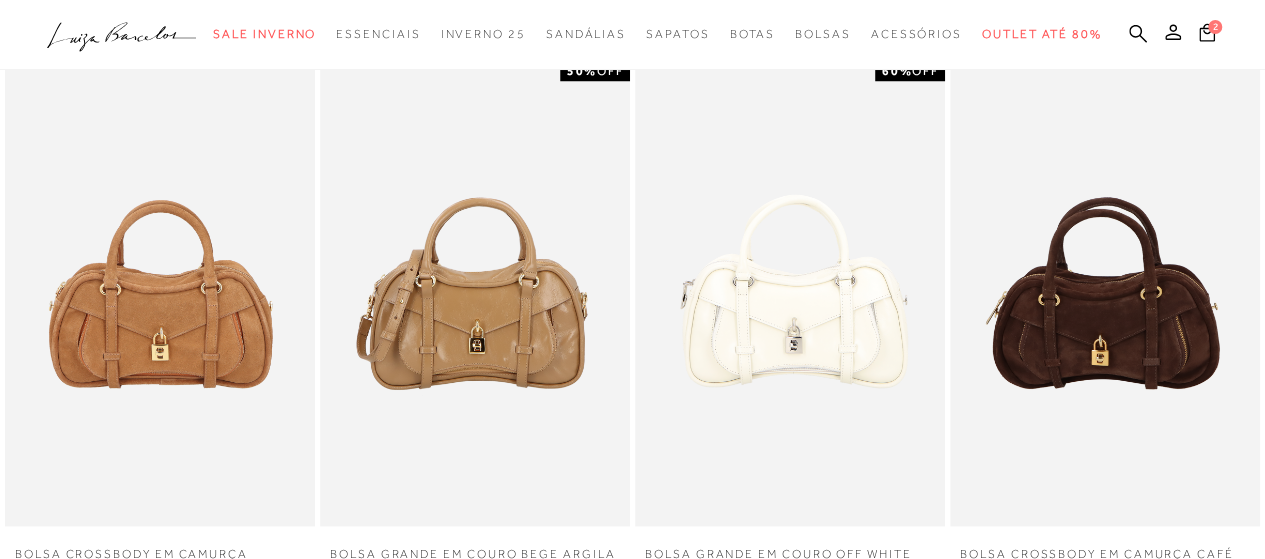 scroll, scrollTop: 1500, scrollLeft: 0, axis: vertical 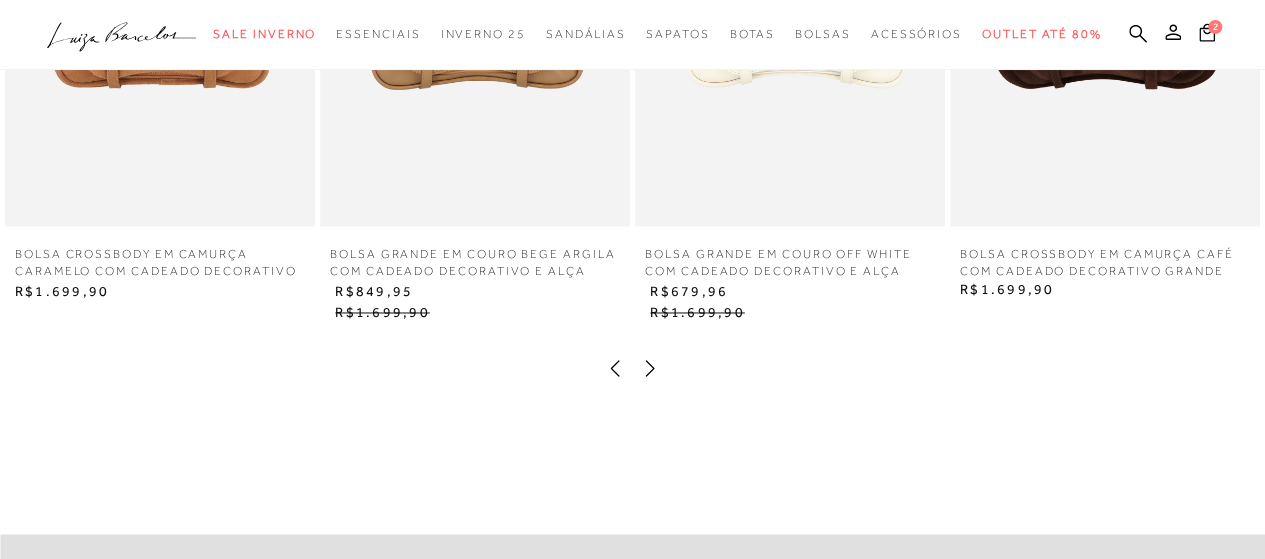 click 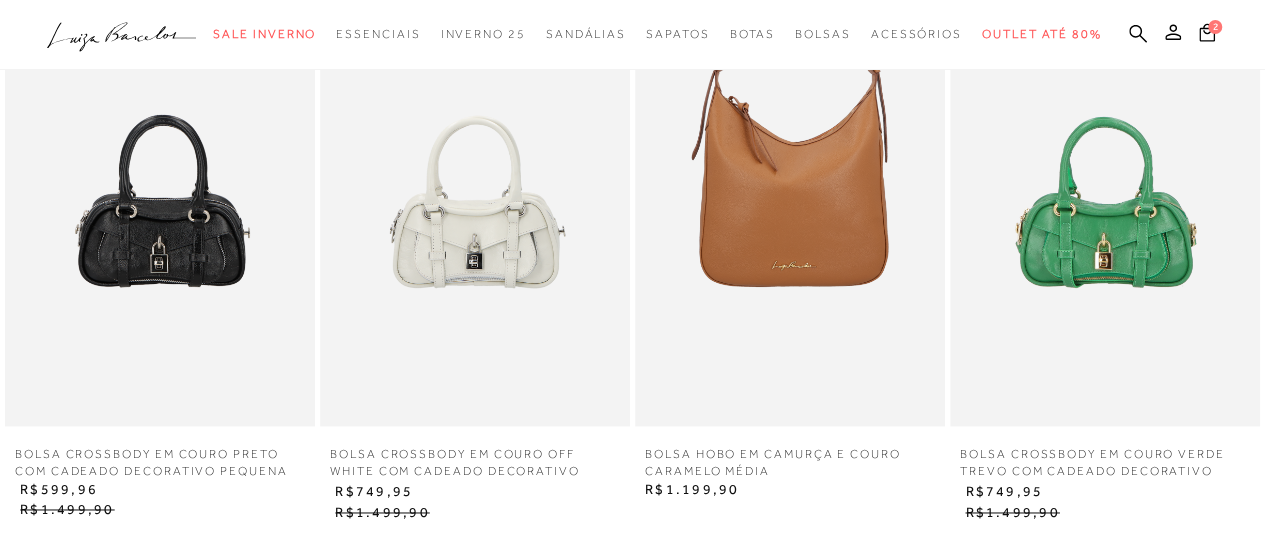 scroll, scrollTop: 1400, scrollLeft: 0, axis: vertical 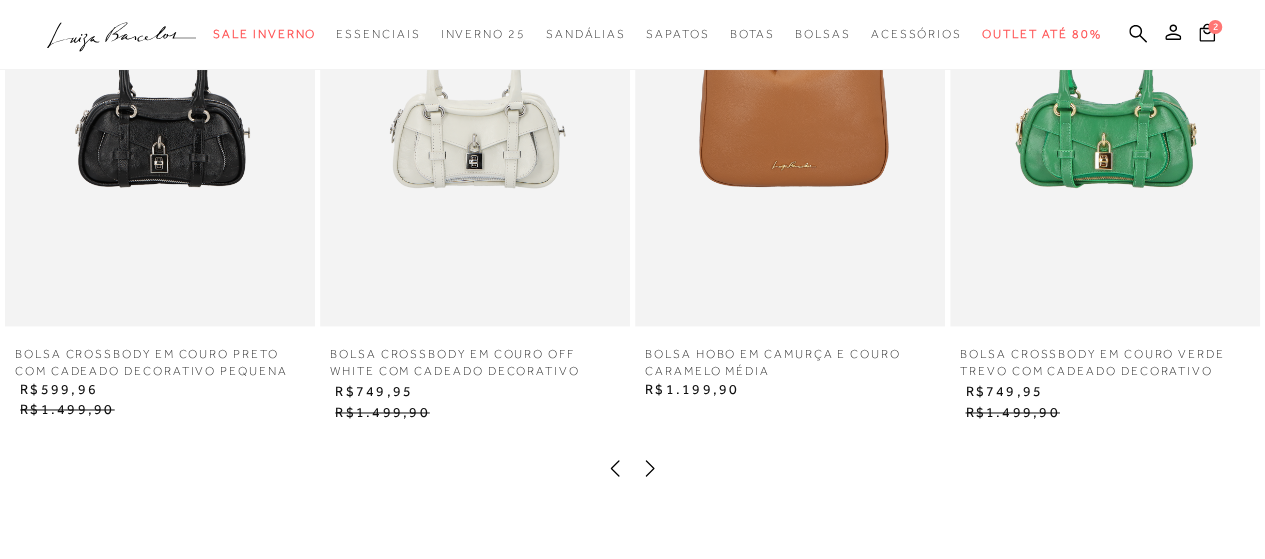 click 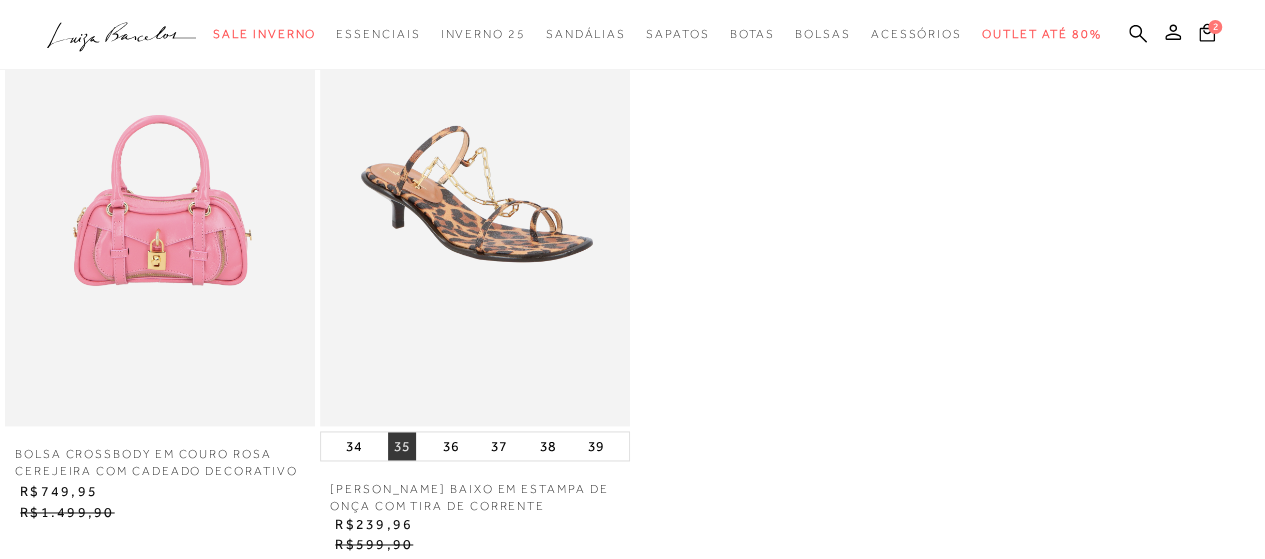 scroll, scrollTop: 1400, scrollLeft: 0, axis: vertical 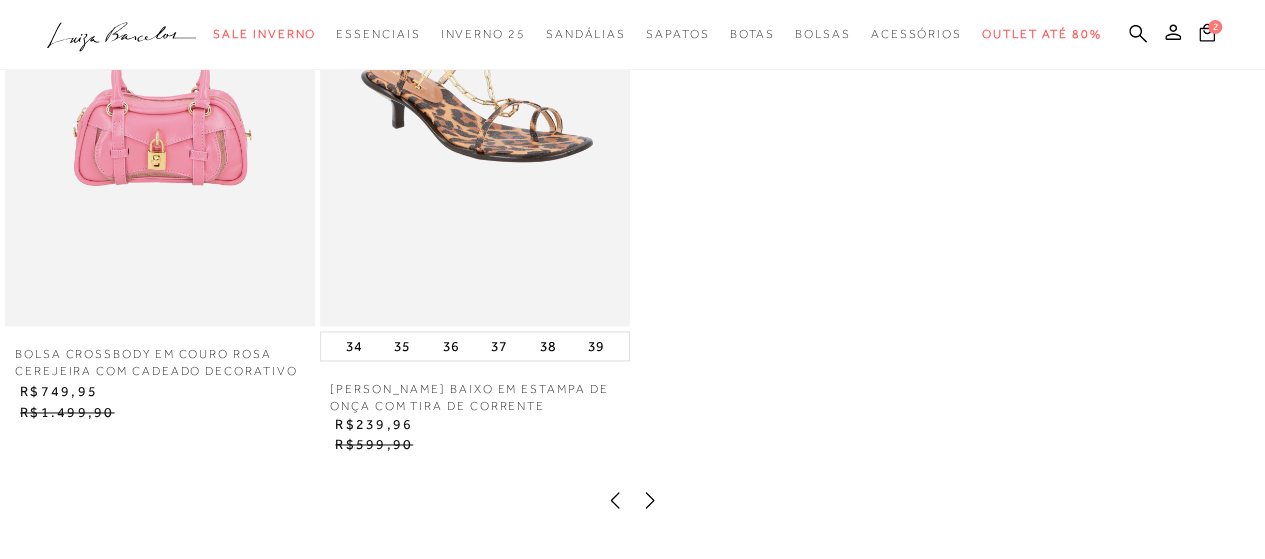 click 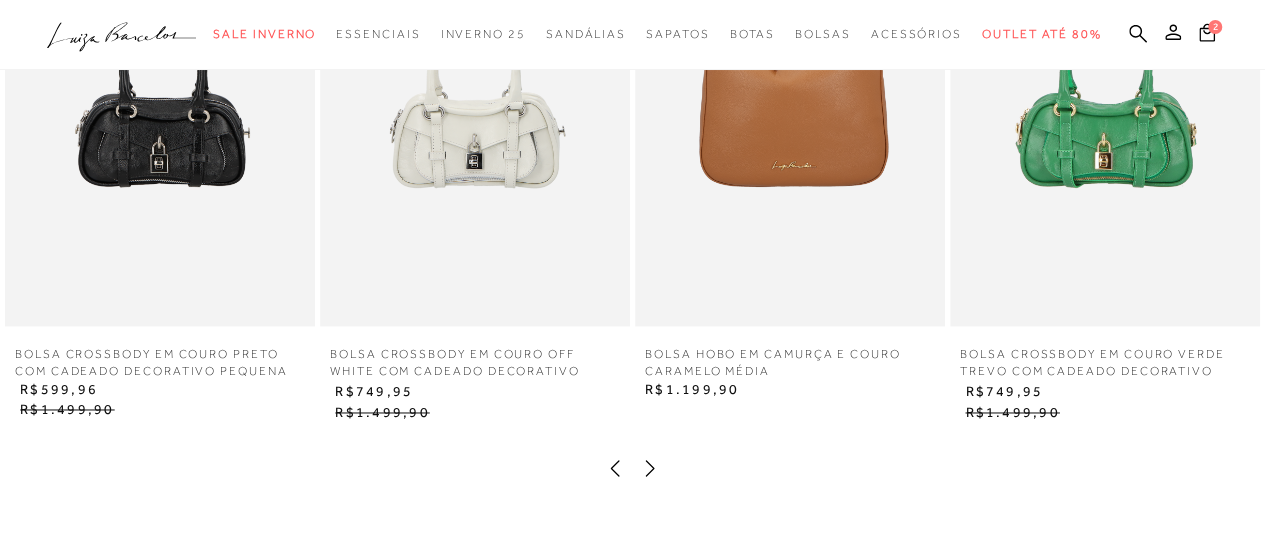 scroll, scrollTop: 1300, scrollLeft: 0, axis: vertical 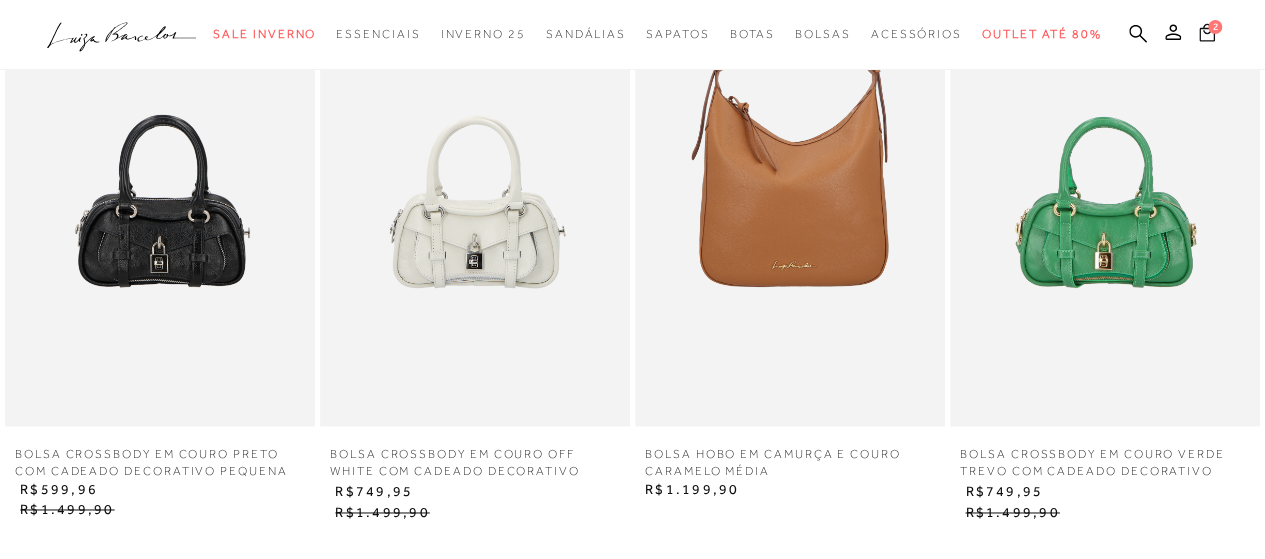 click 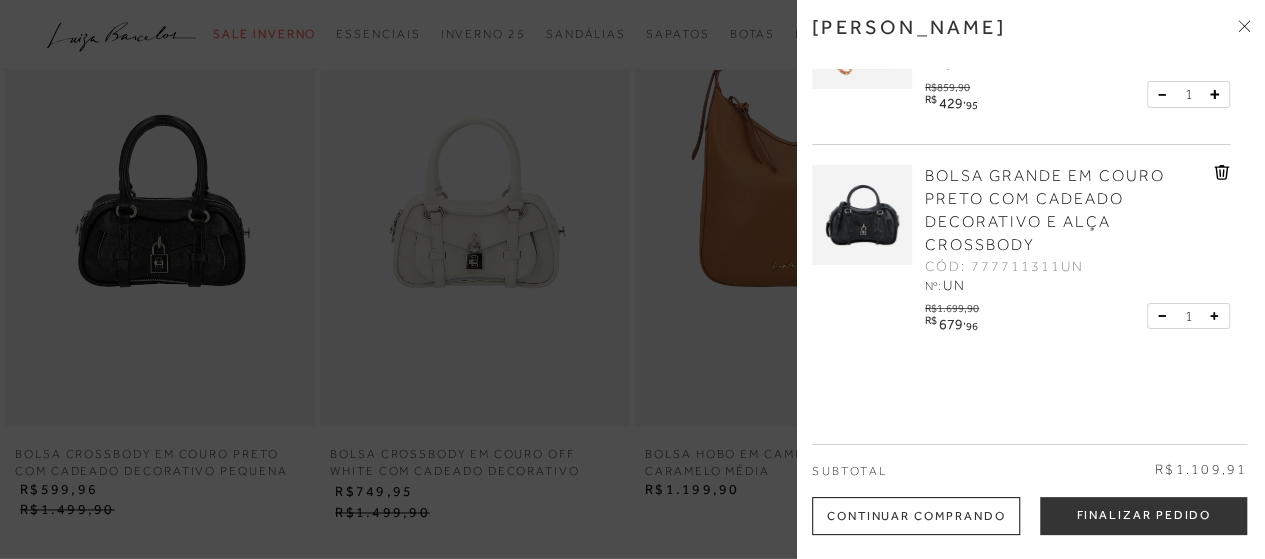 scroll, scrollTop: 0, scrollLeft: 0, axis: both 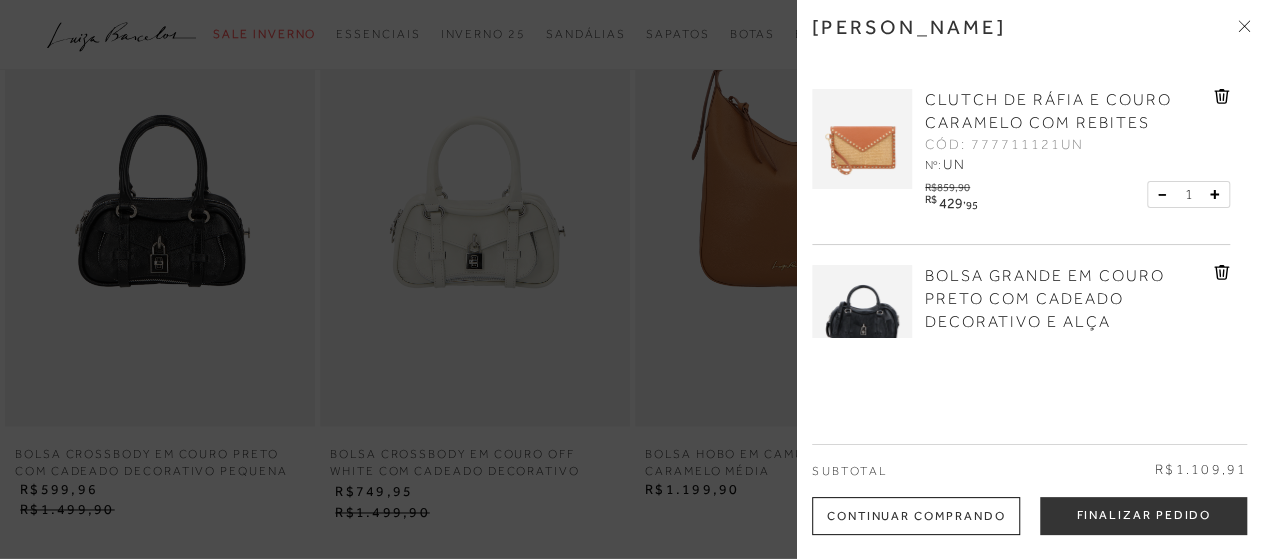 click at bounding box center (632, 279) 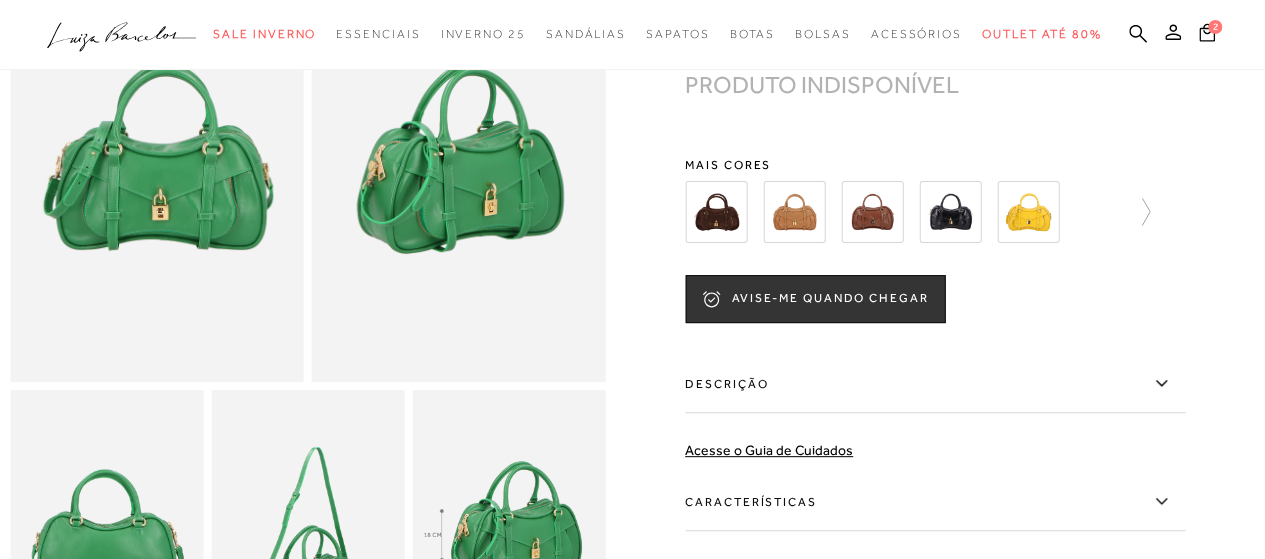 scroll, scrollTop: 0, scrollLeft: 0, axis: both 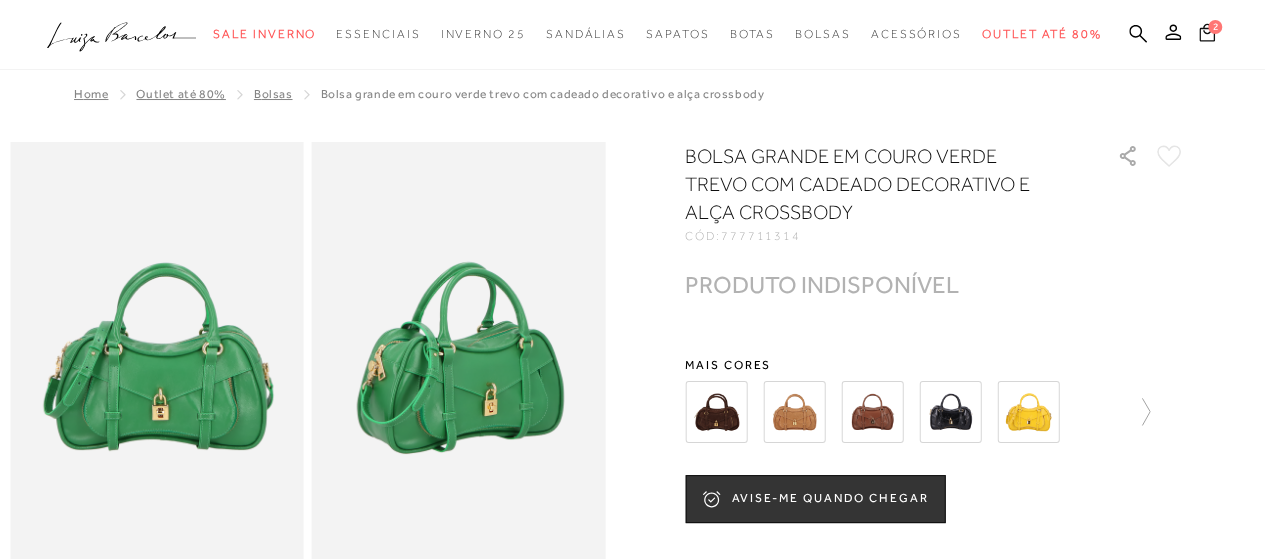 click 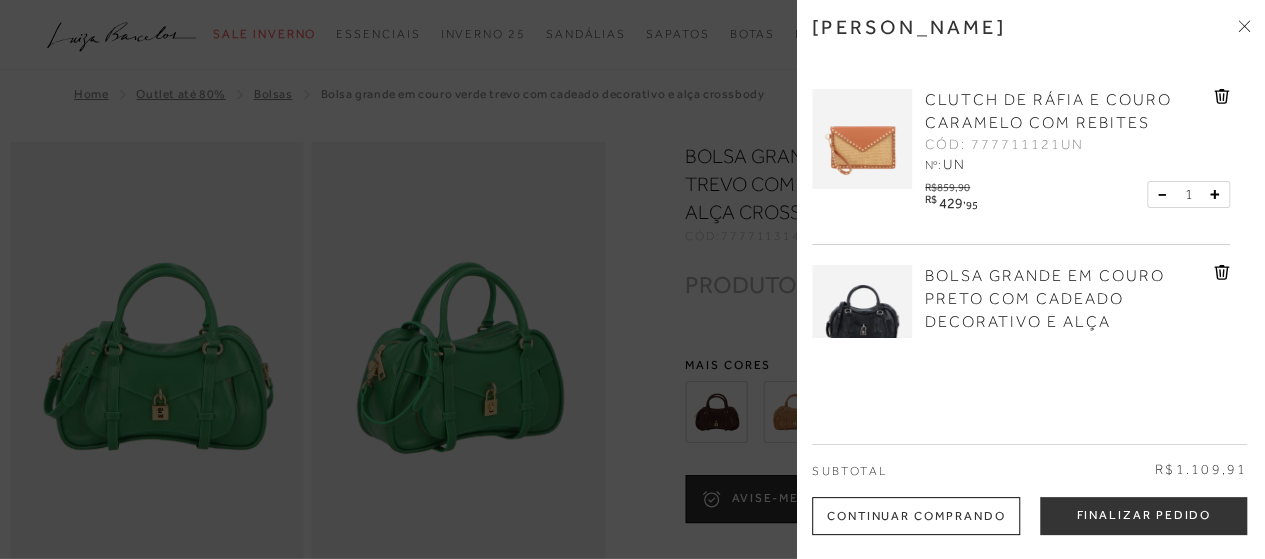 scroll, scrollTop: 132, scrollLeft: 0, axis: vertical 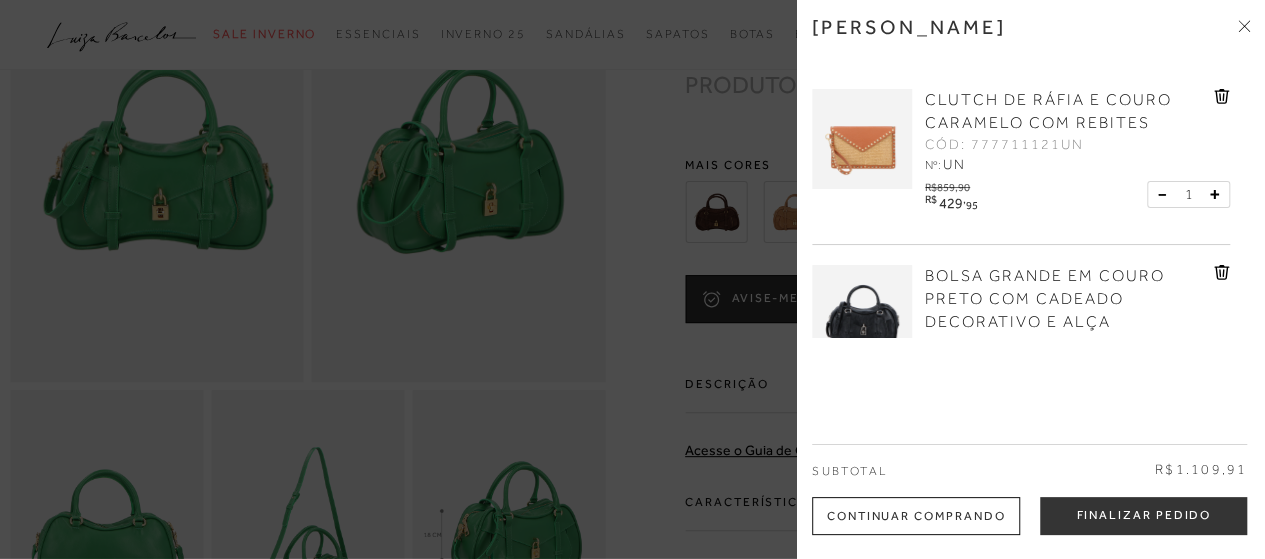 click 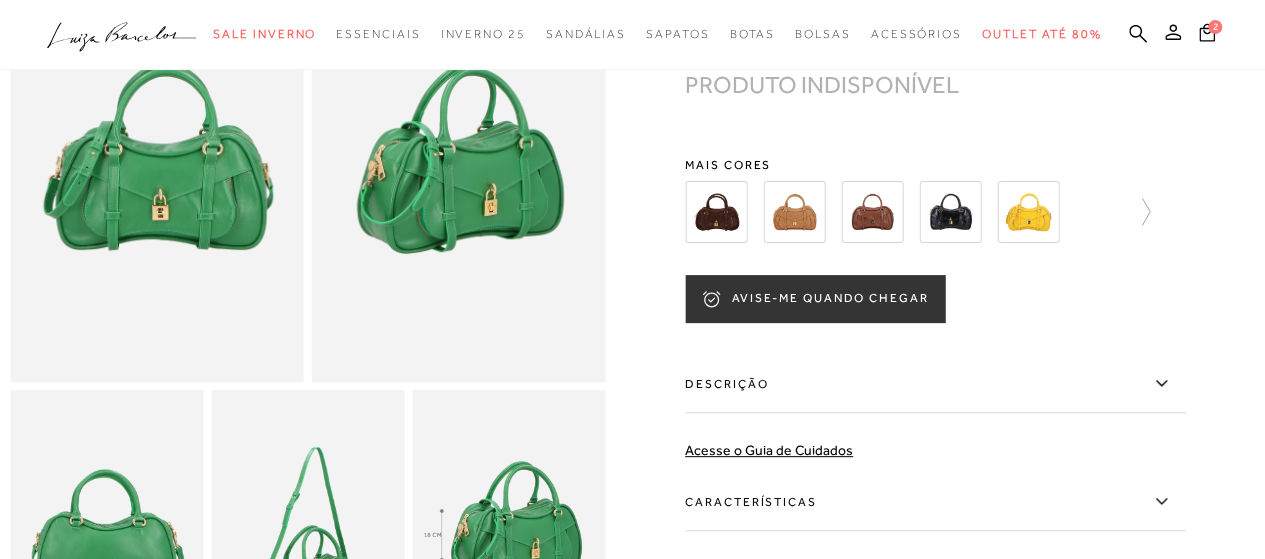scroll, scrollTop: 0, scrollLeft: 0, axis: both 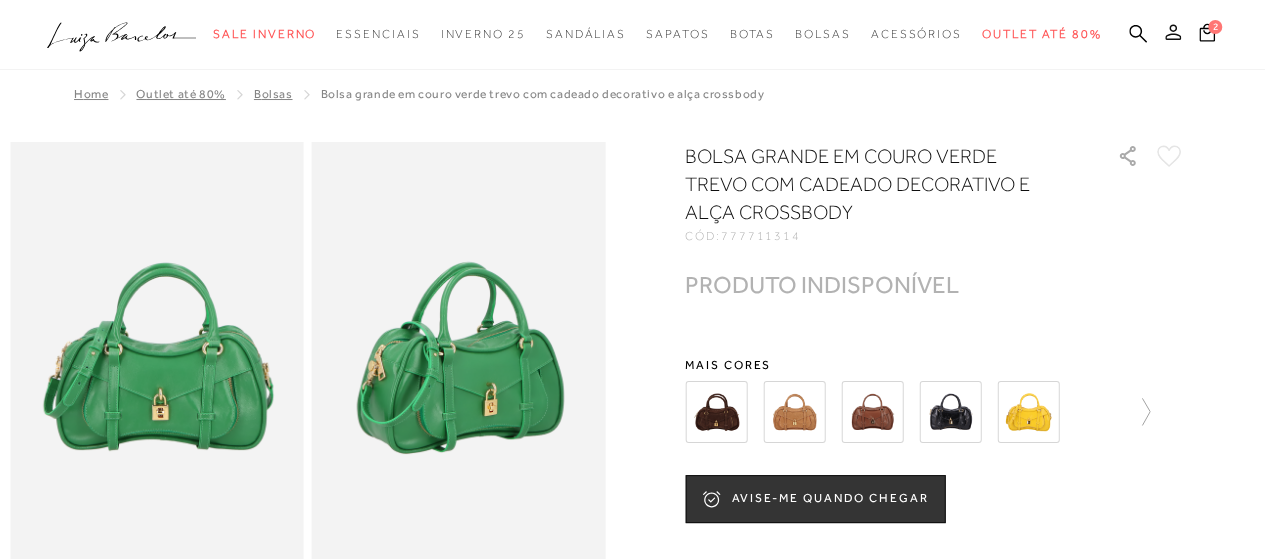 click 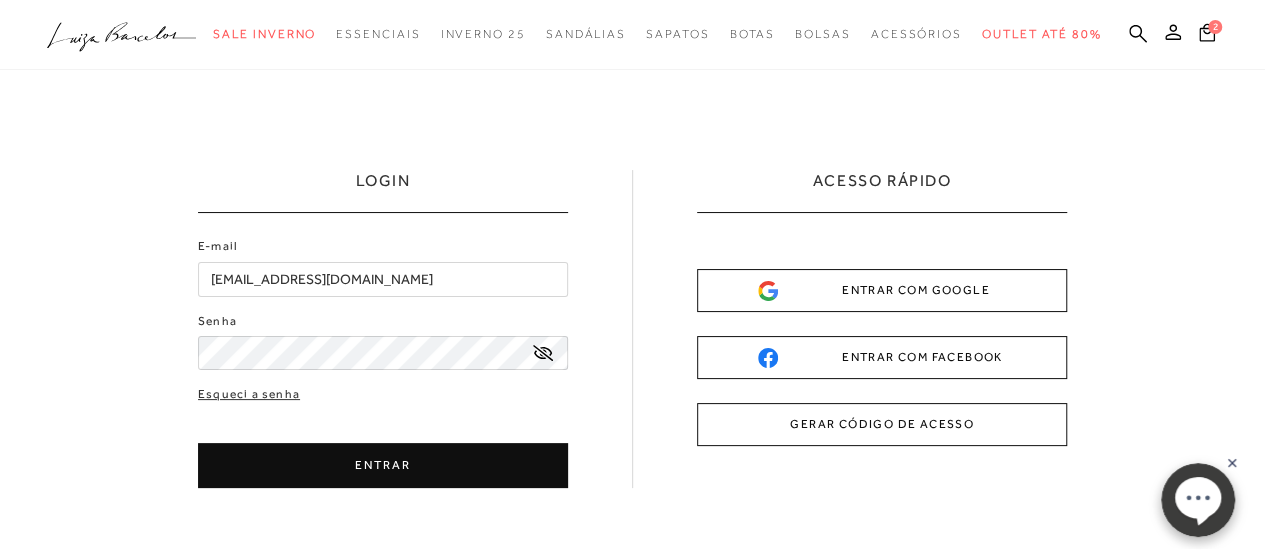 scroll, scrollTop: 0, scrollLeft: 0, axis: both 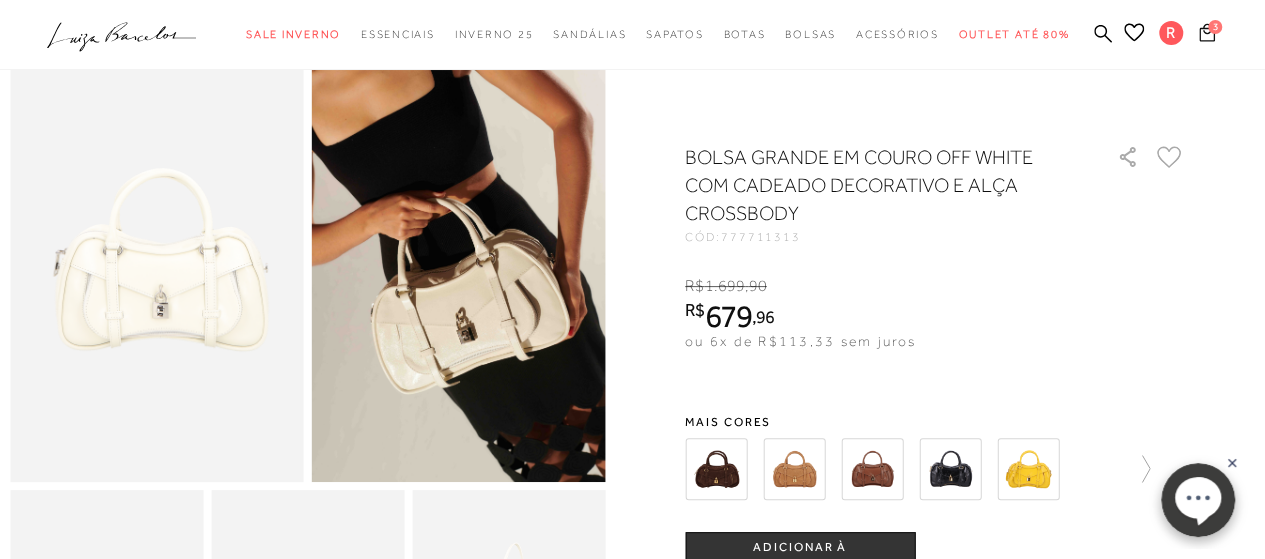 click 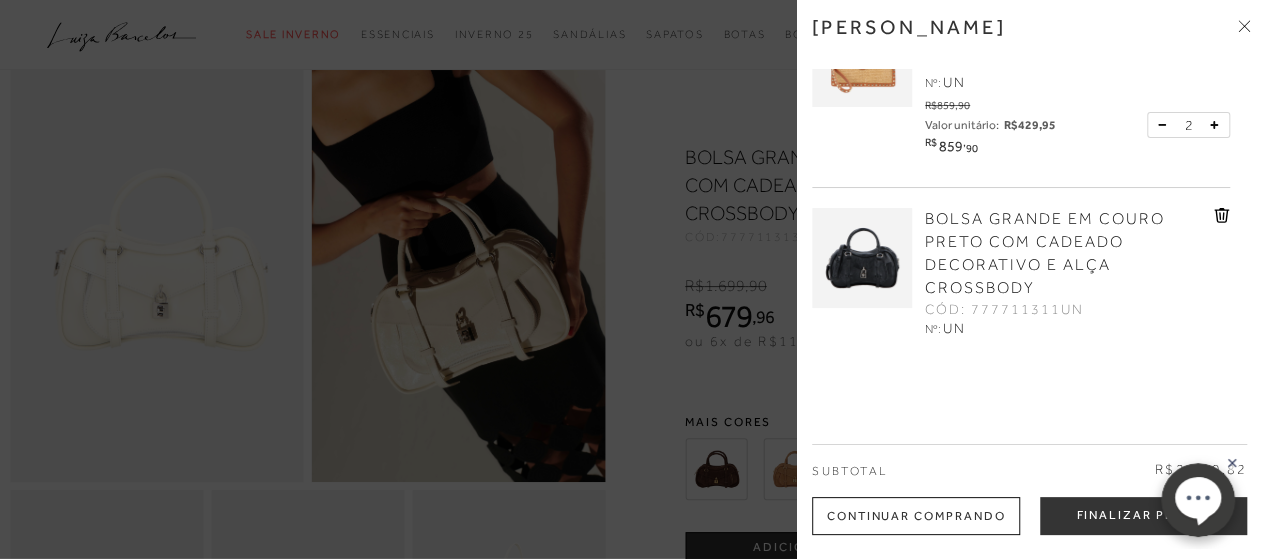 scroll, scrollTop: 0, scrollLeft: 0, axis: both 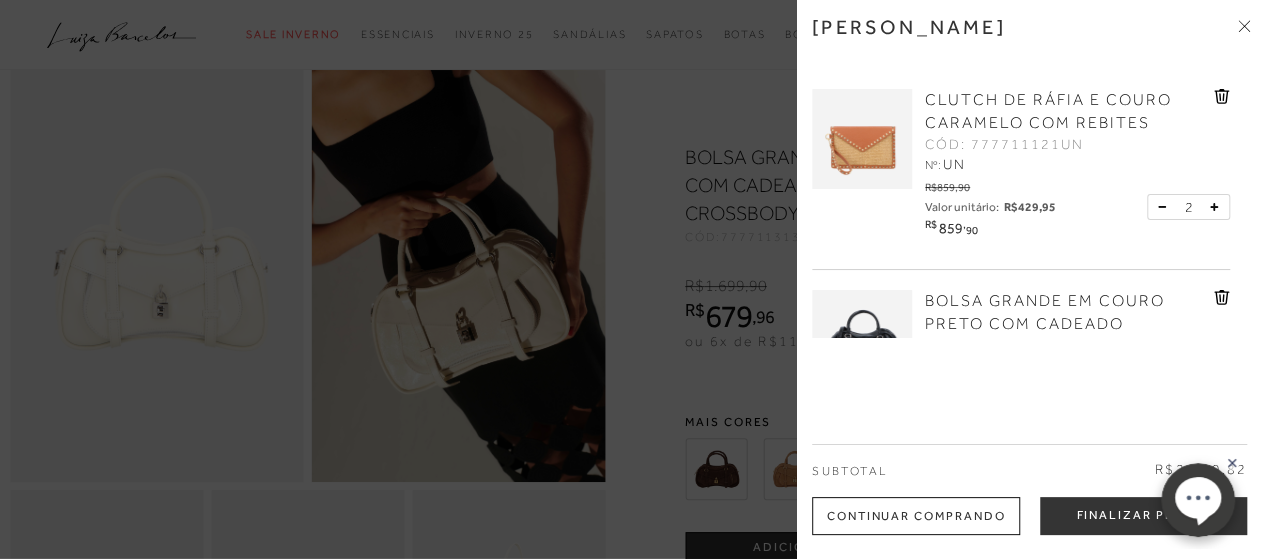 click at bounding box center (1166, 207) 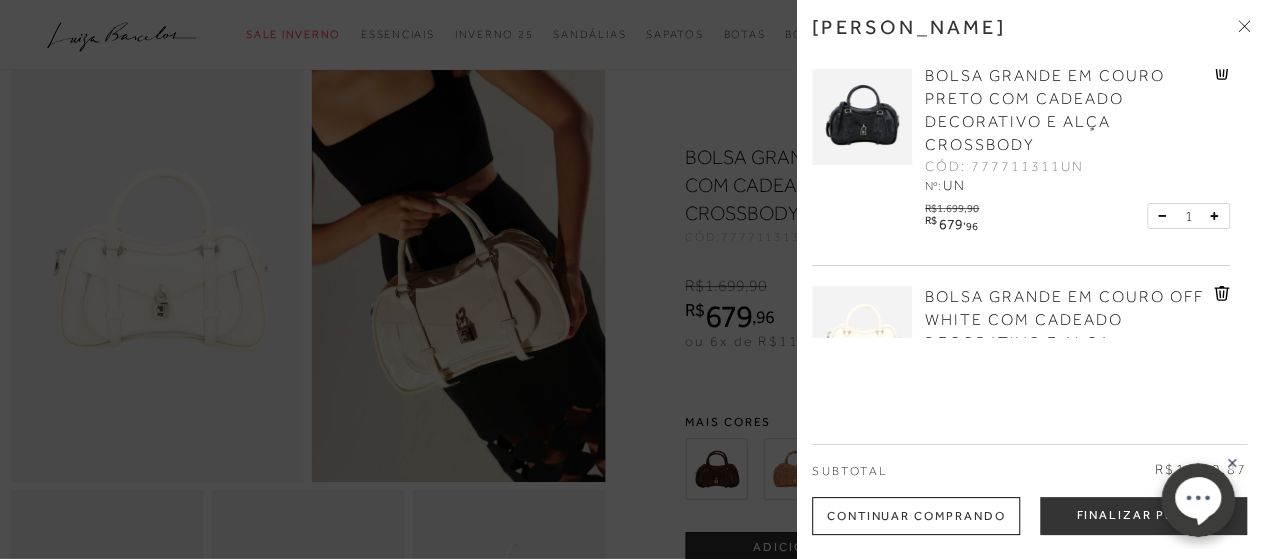scroll, scrollTop: 356, scrollLeft: 0, axis: vertical 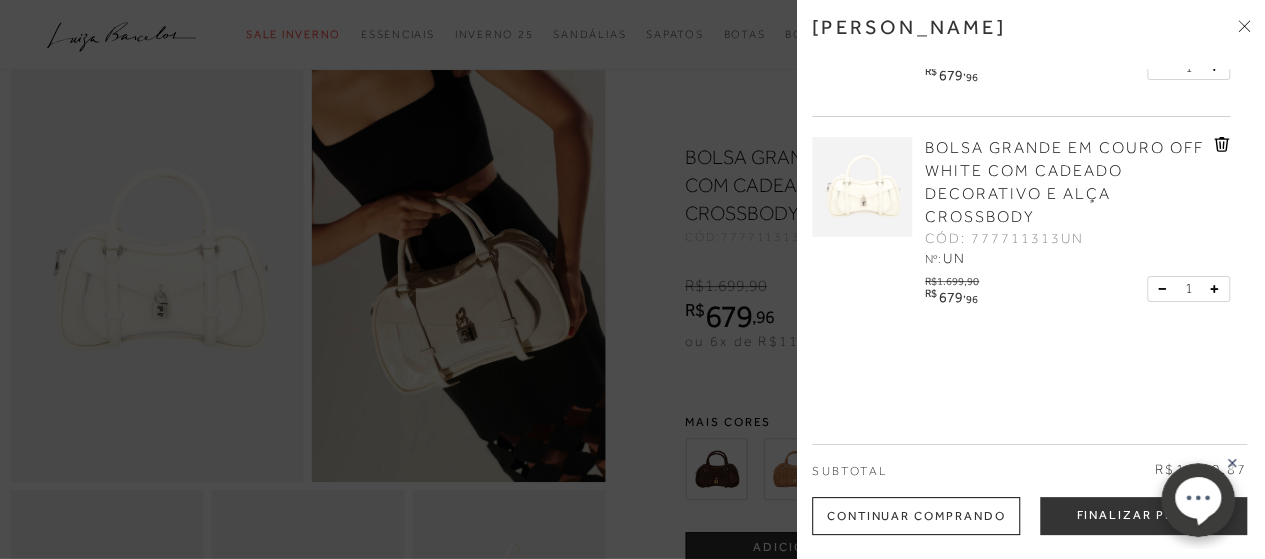 click 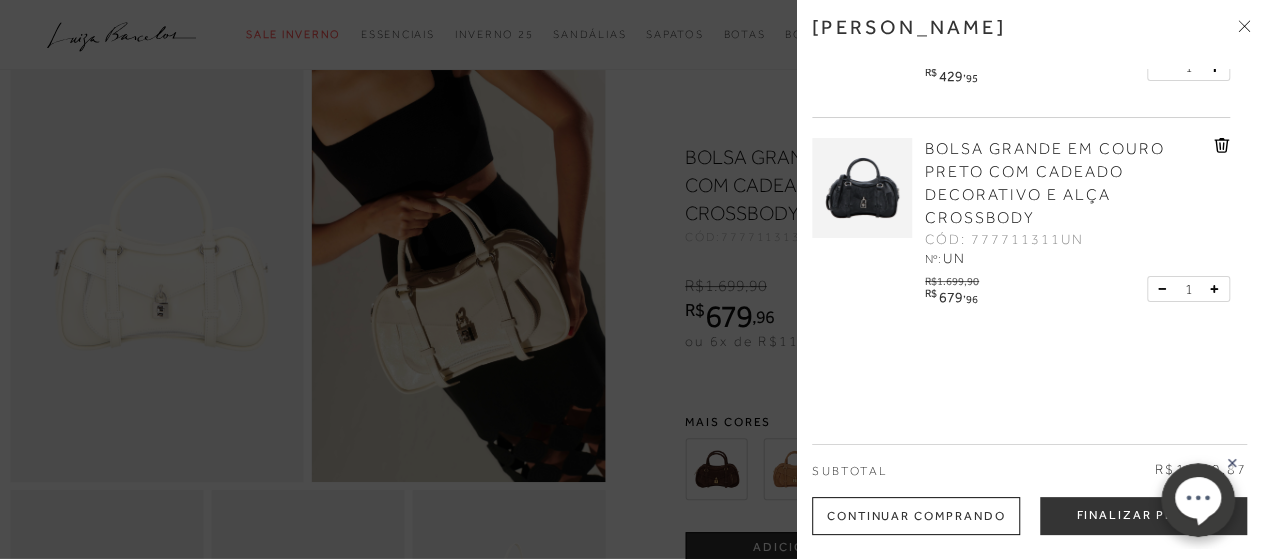 scroll, scrollTop: 132, scrollLeft: 0, axis: vertical 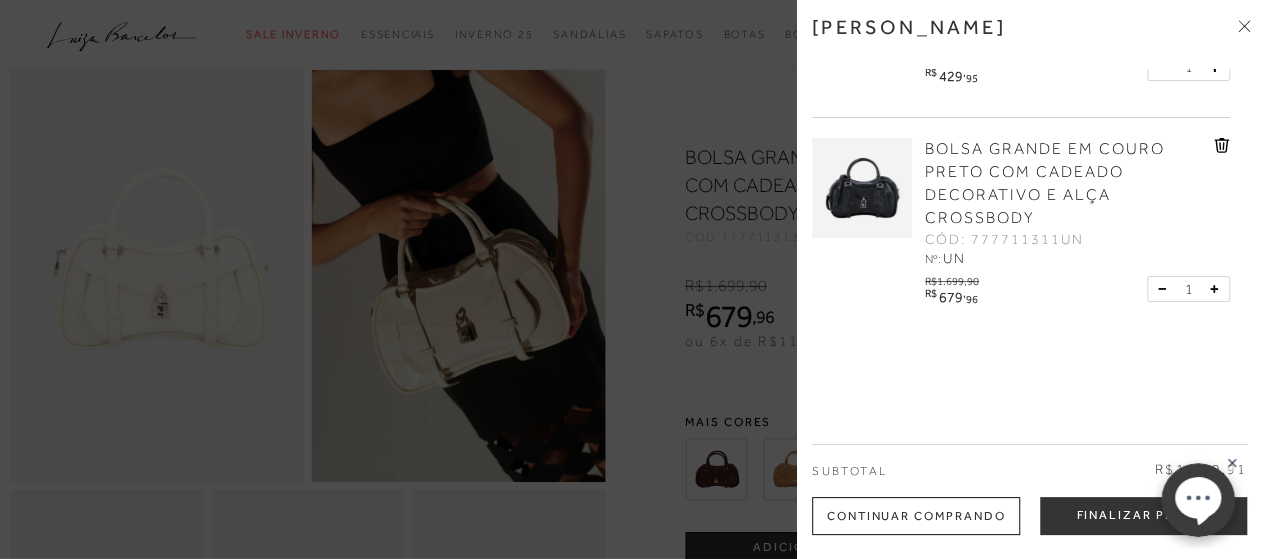 click at bounding box center [632, 279] 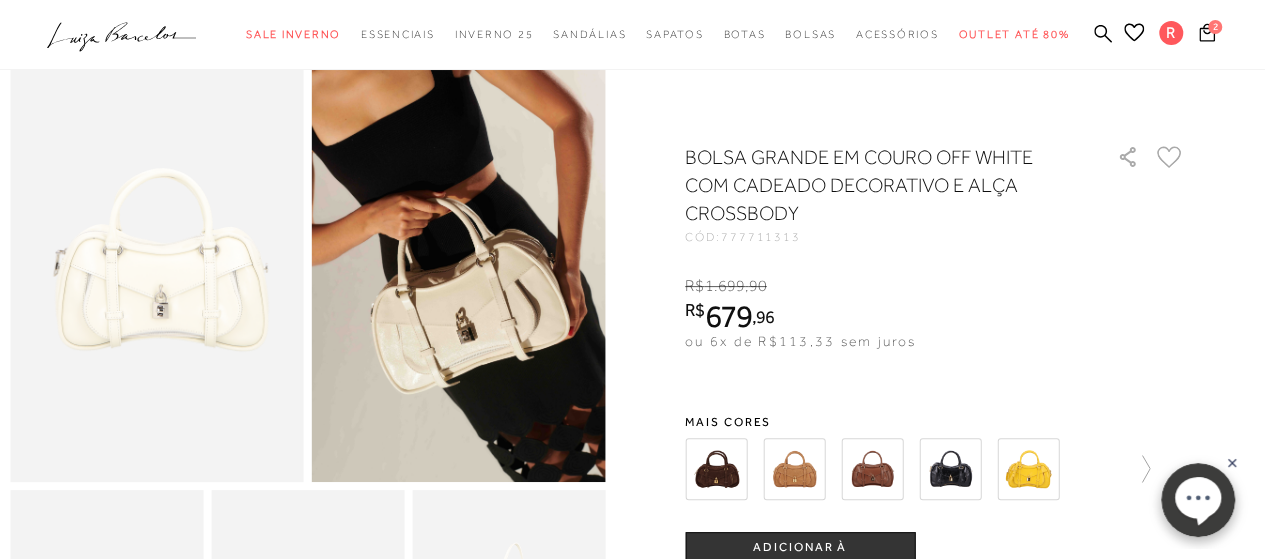scroll, scrollTop: 0, scrollLeft: 0, axis: both 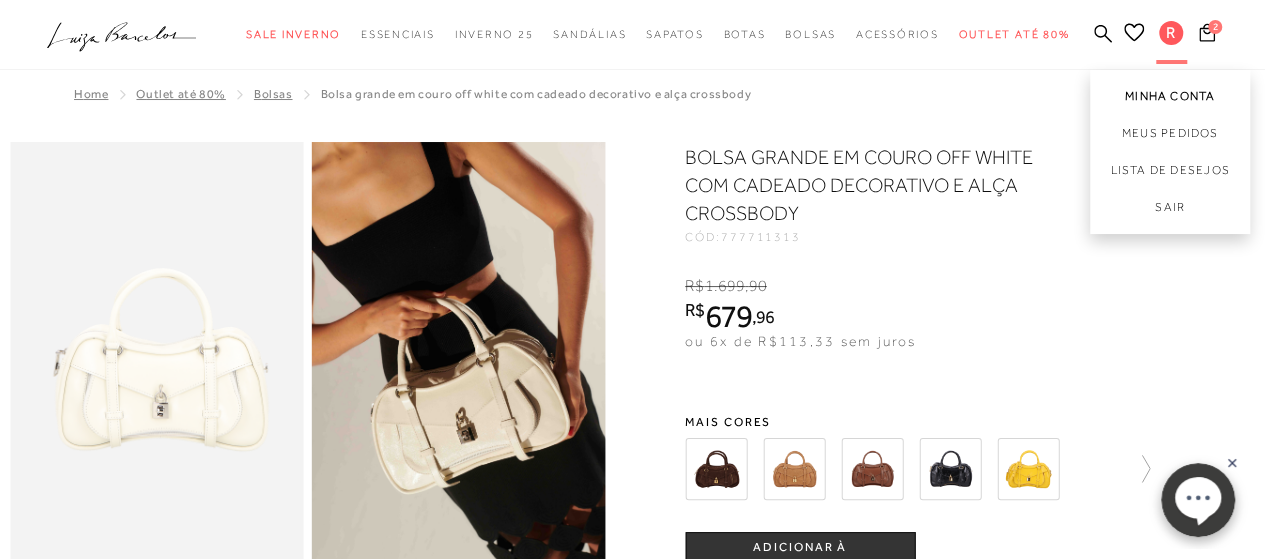 click on "Minha Conta" at bounding box center [1170, 92] 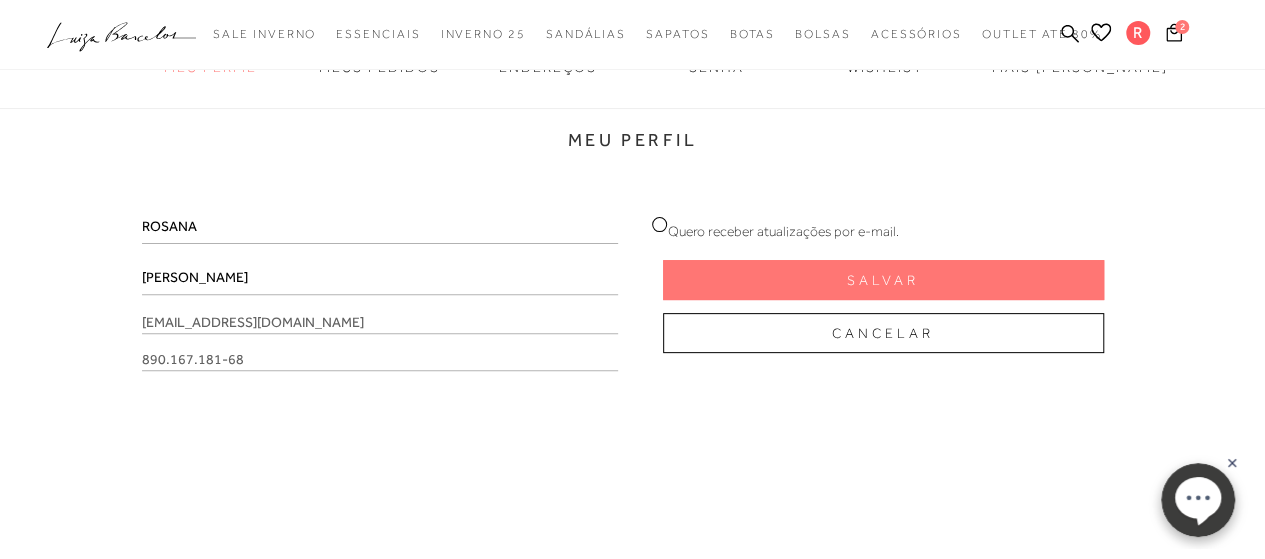 scroll, scrollTop: 0, scrollLeft: 0, axis: both 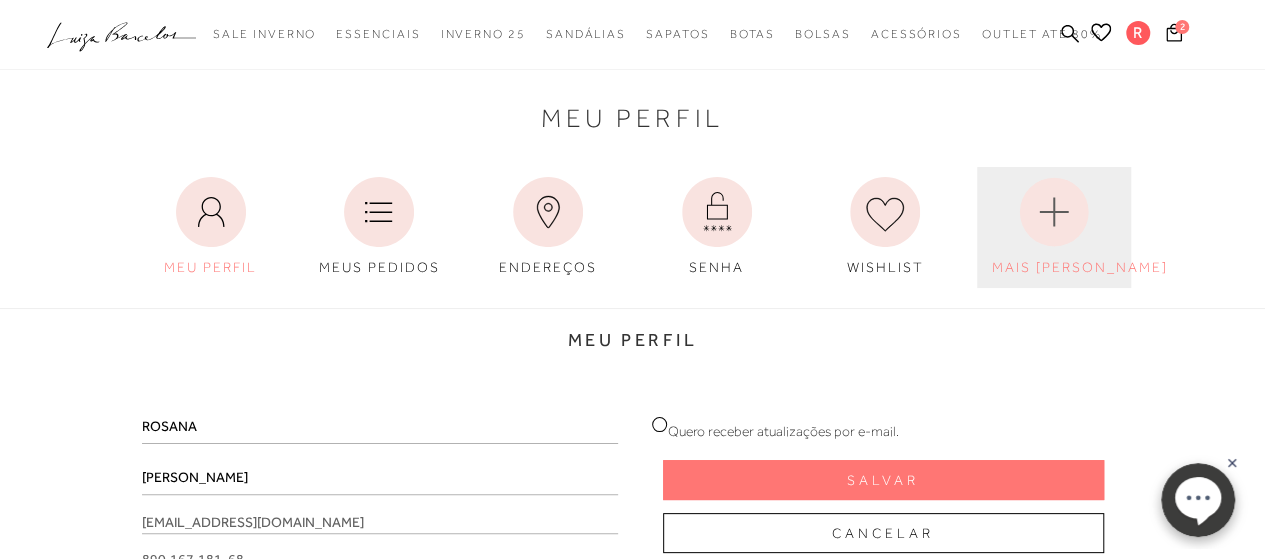 click 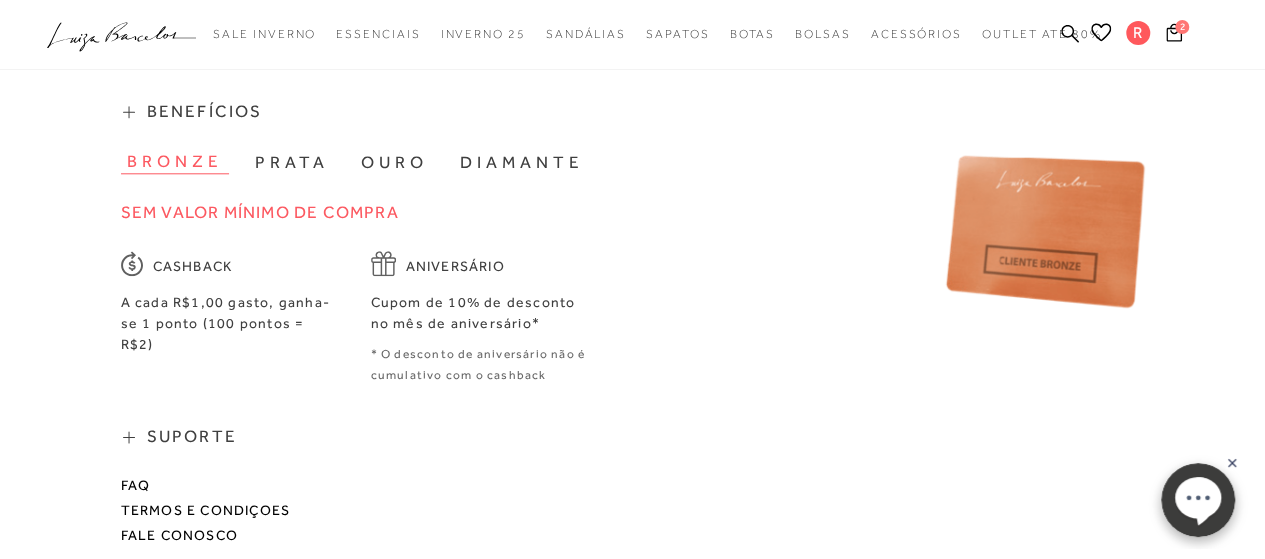 scroll, scrollTop: 900, scrollLeft: 0, axis: vertical 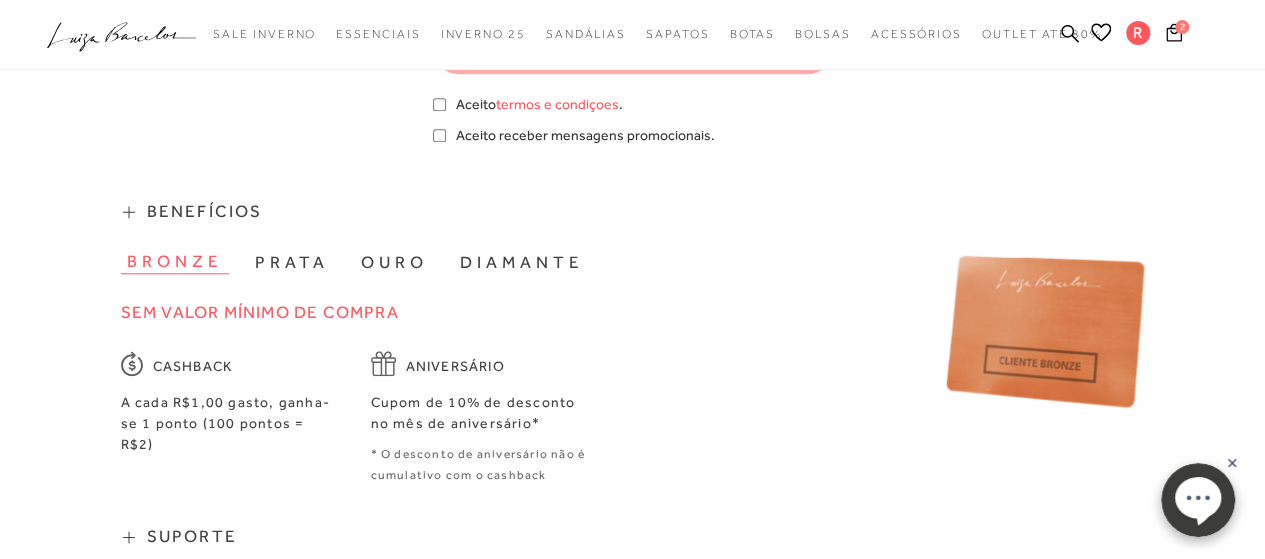 click on "prata" at bounding box center [292, 262] 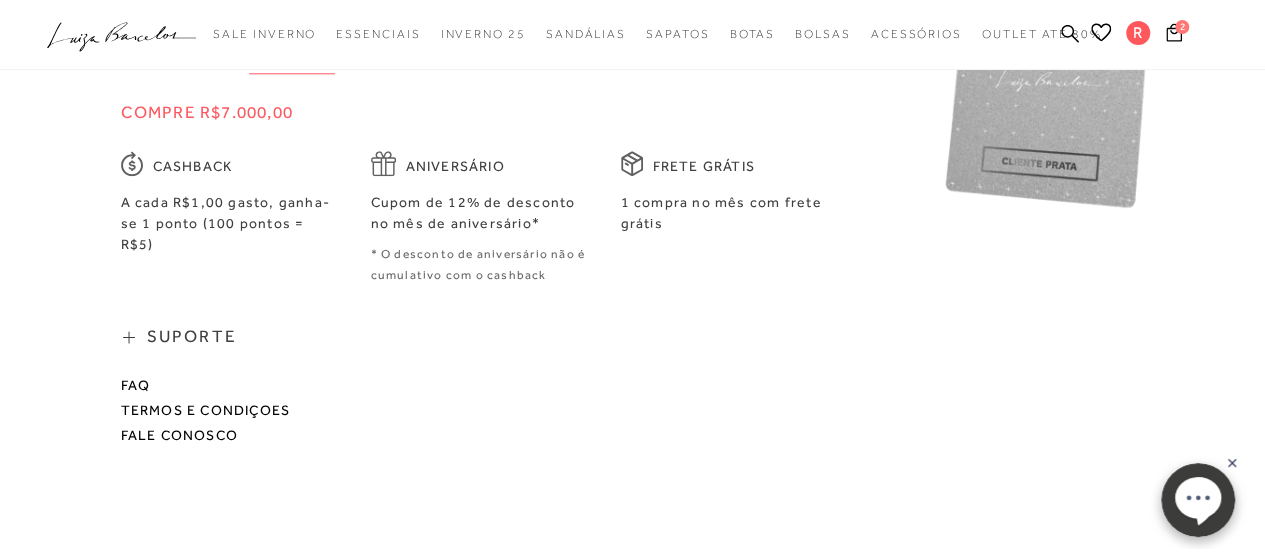 scroll, scrollTop: 900, scrollLeft: 0, axis: vertical 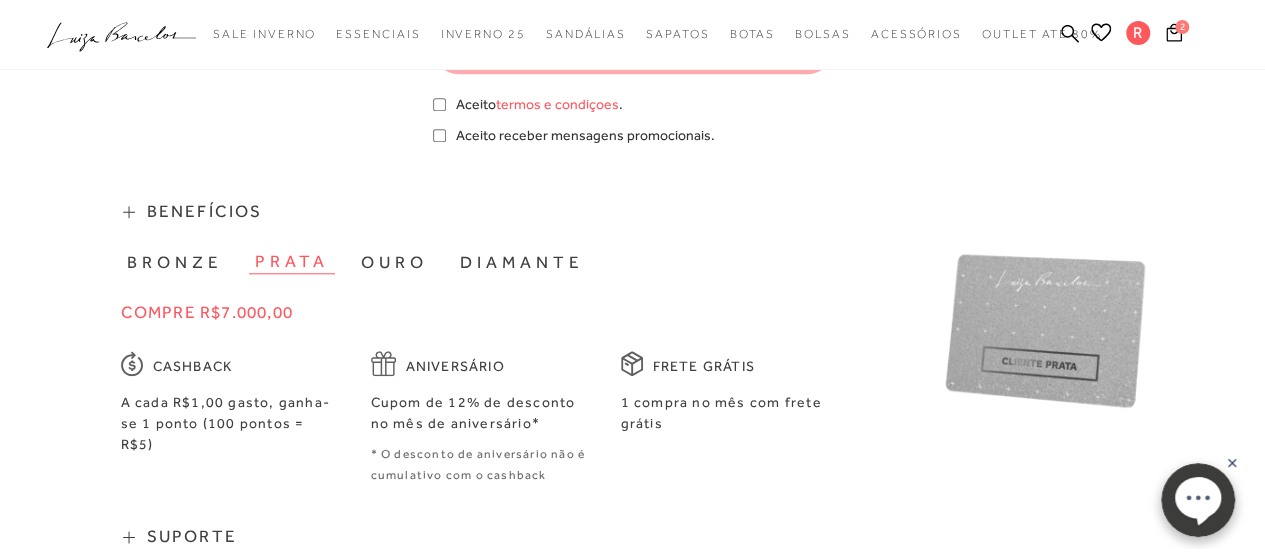 click on "ouro" at bounding box center (394, 262) 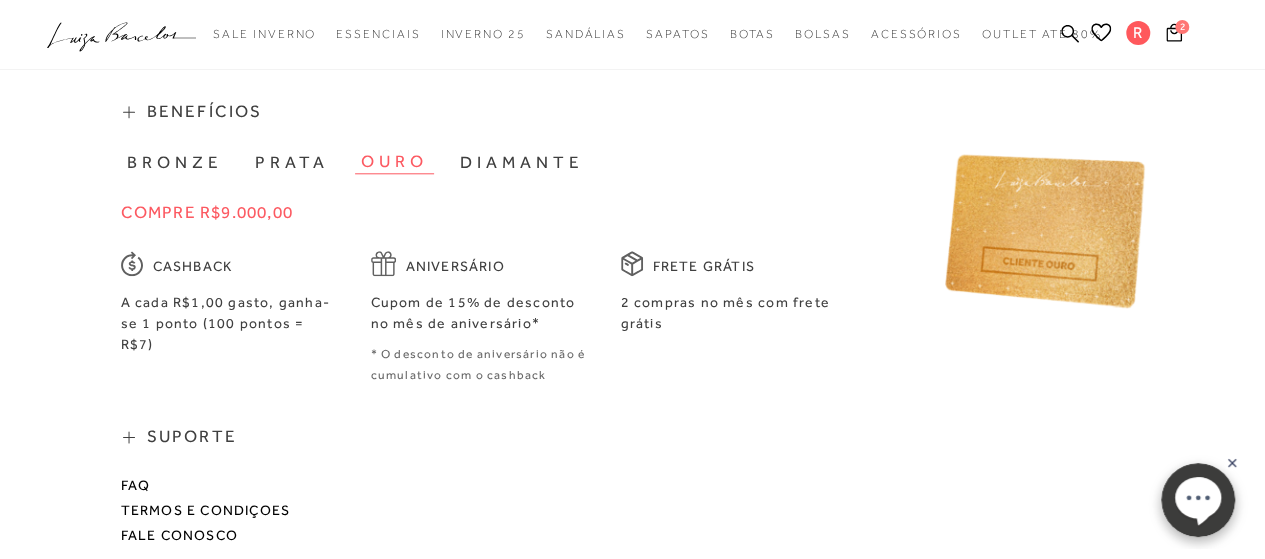 scroll, scrollTop: 900, scrollLeft: 0, axis: vertical 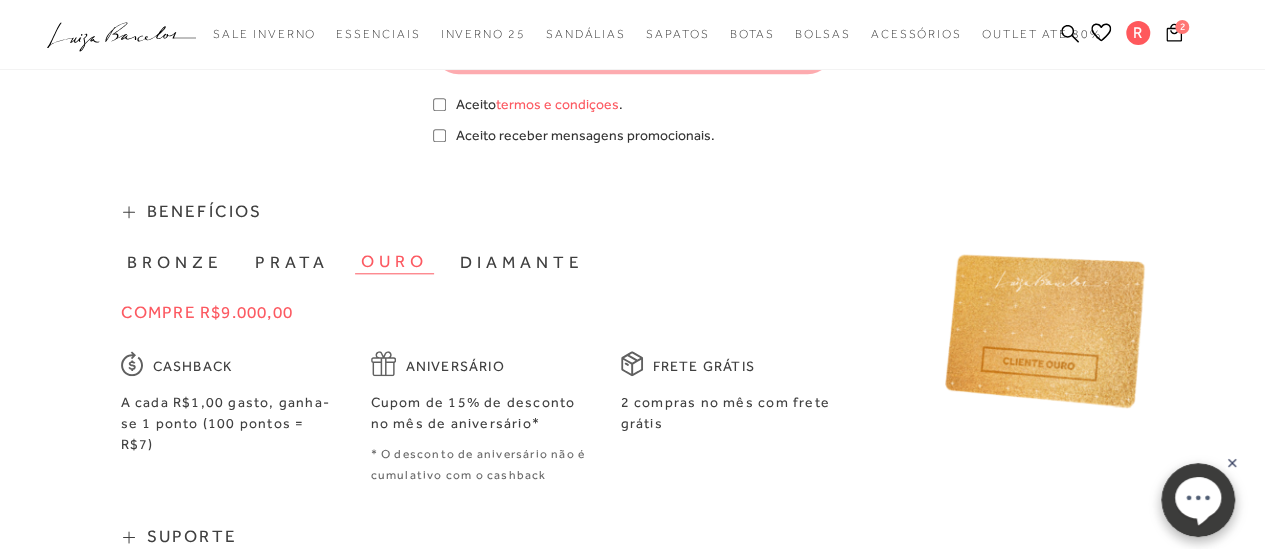 click on "diamante" at bounding box center (522, 262) 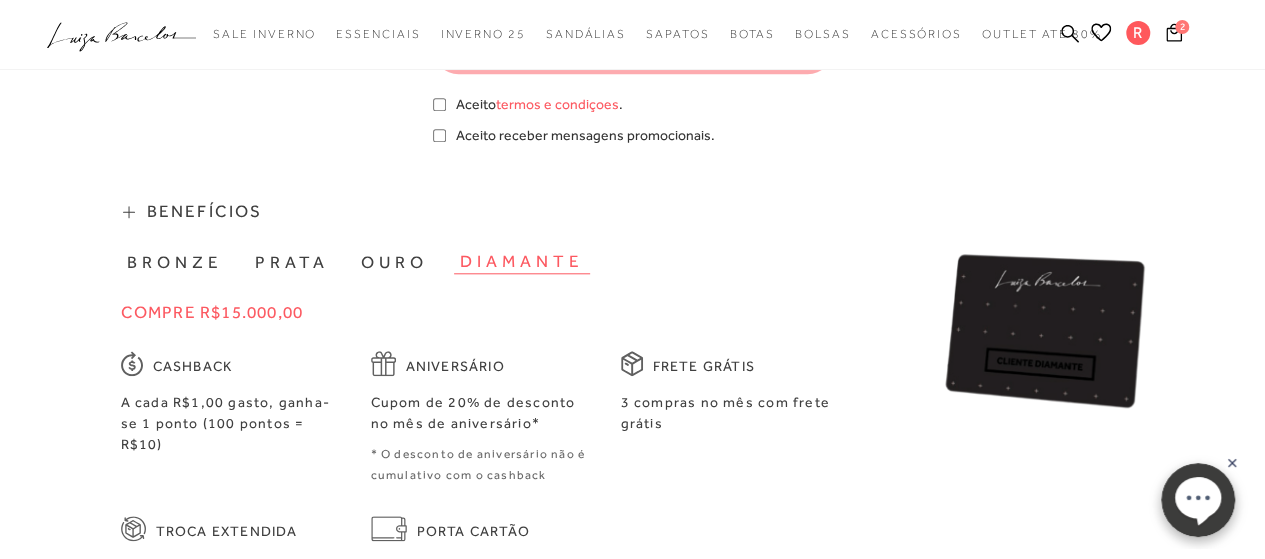 click on "bronze" at bounding box center [175, 262] 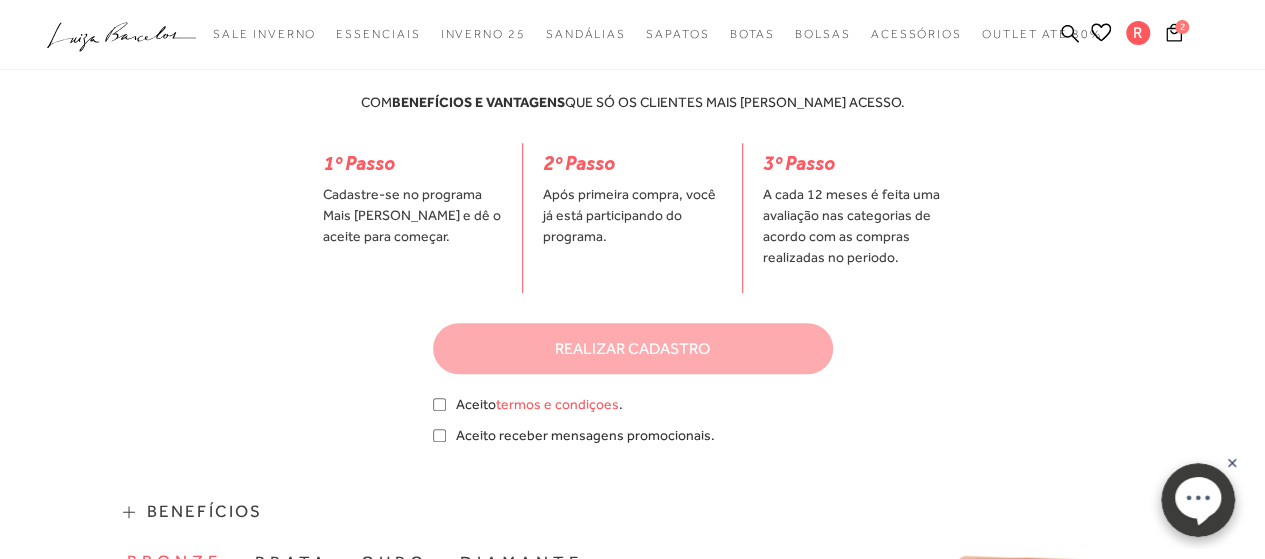 scroll, scrollTop: 300, scrollLeft: 0, axis: vertical 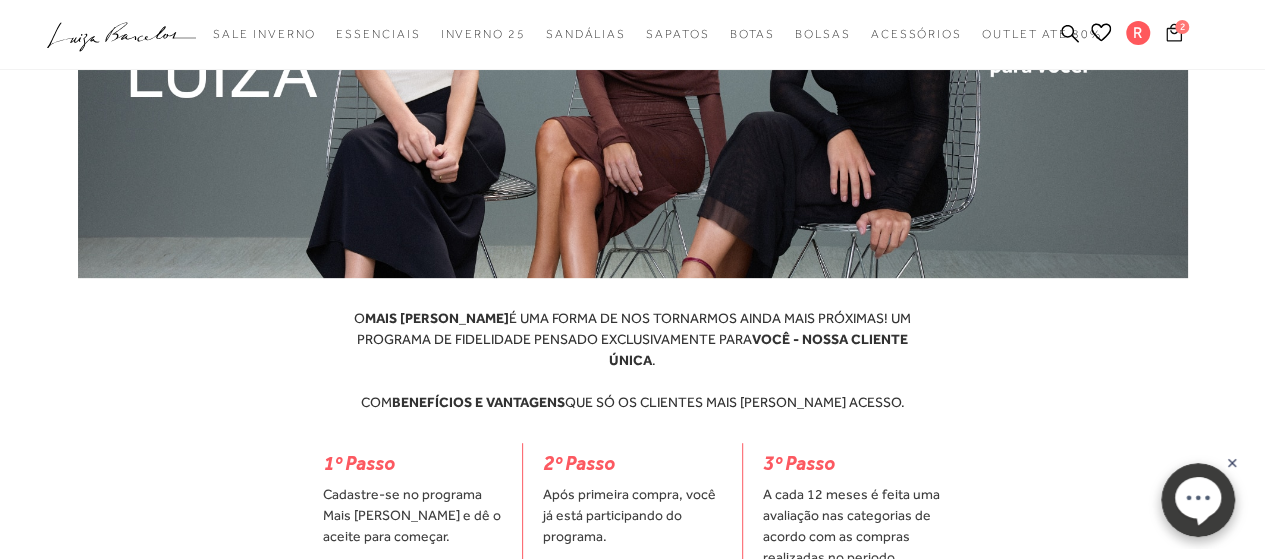 click 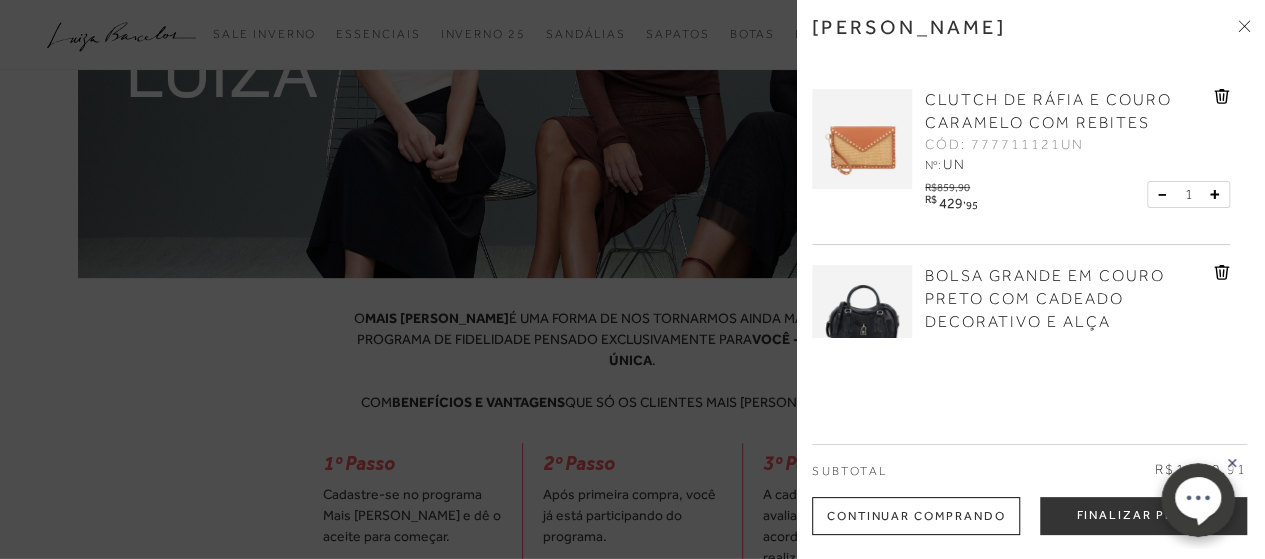 scroll, scrollTop: 132, scrollLeft: 0, axis: vertical 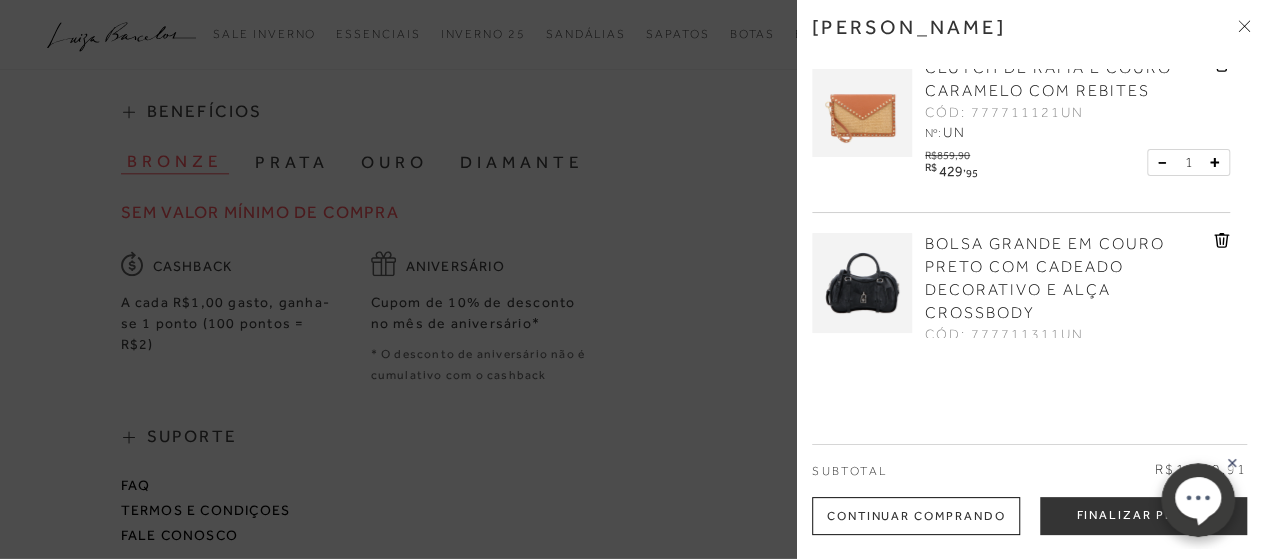 click 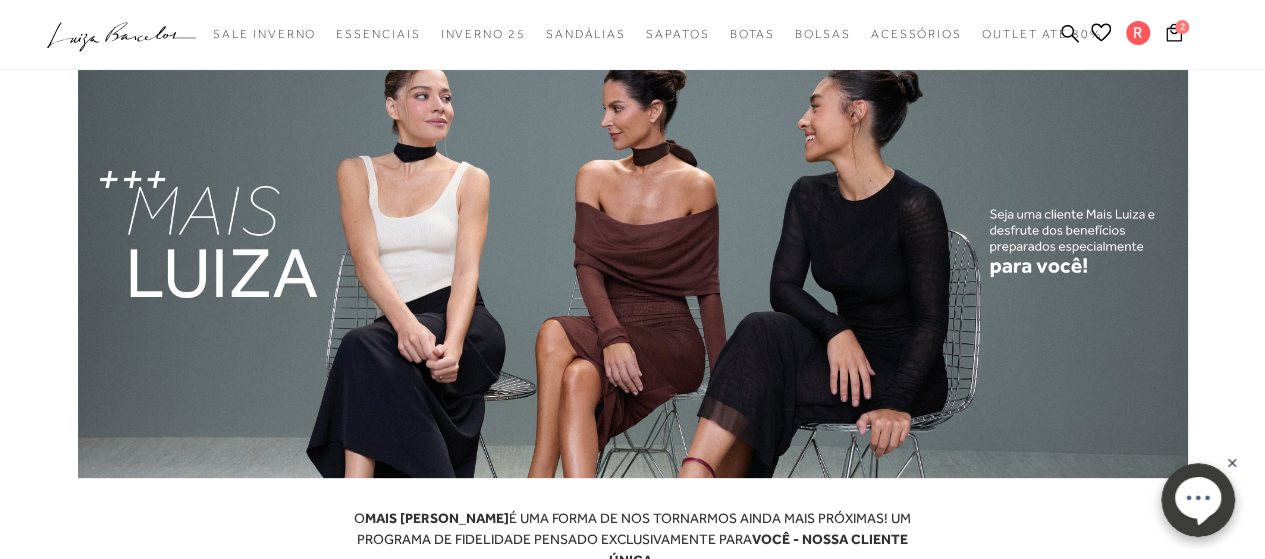 scroll, scrollTop: 0, scrollLeft: 0, axis: both 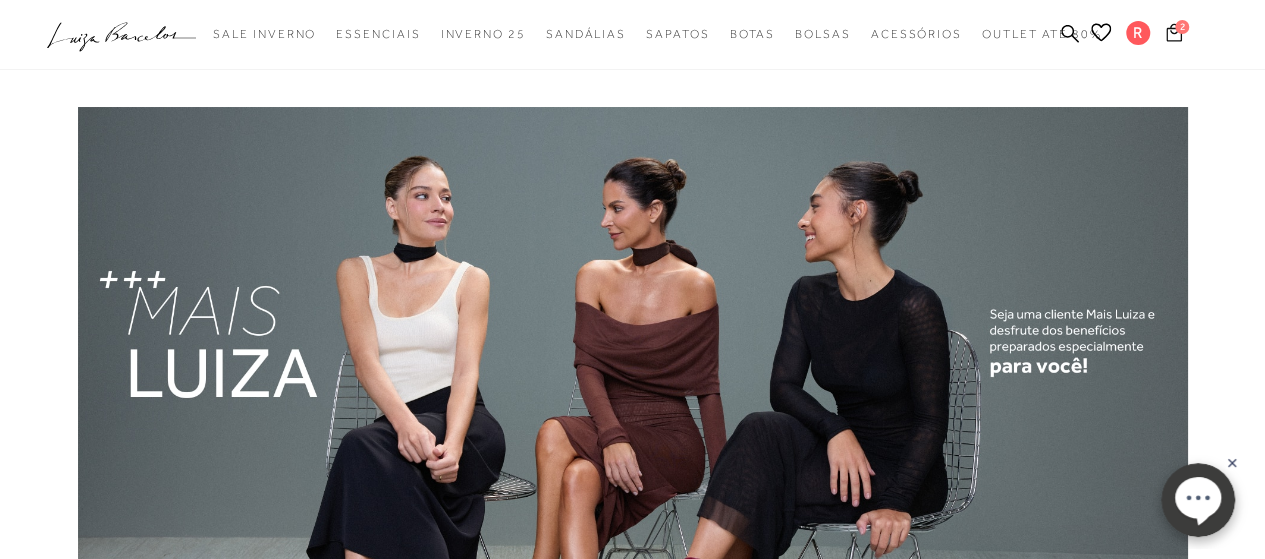 click on "2" at bounding box center (1182, 27) 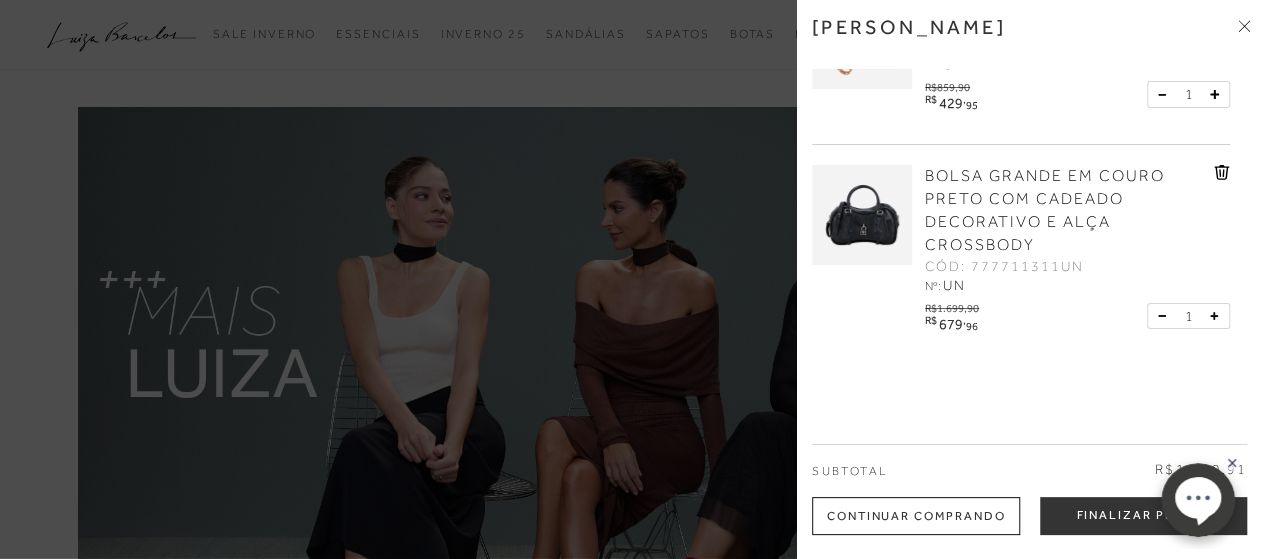scroll, scrollTop: 132, scrollLeft: 0, axis: vertical 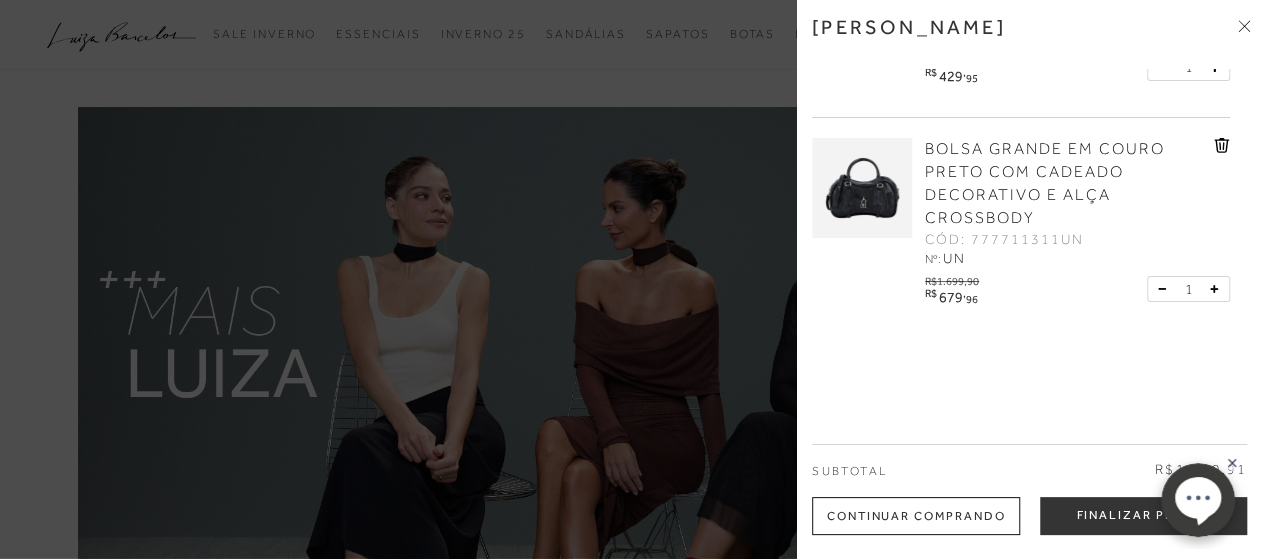 click at bounding box center (632, 279) 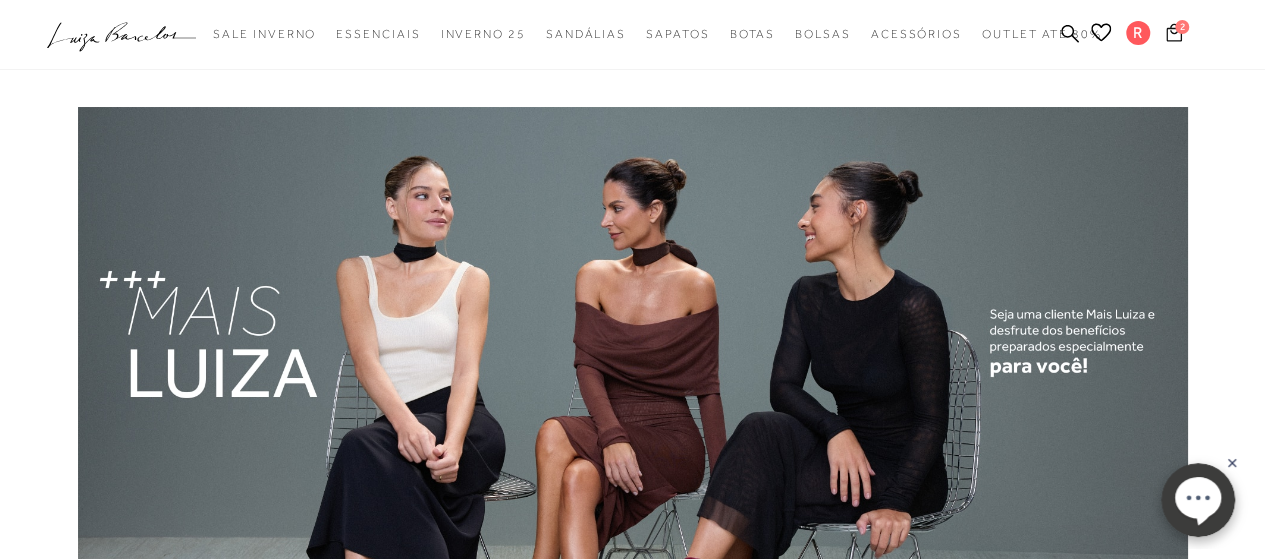 click 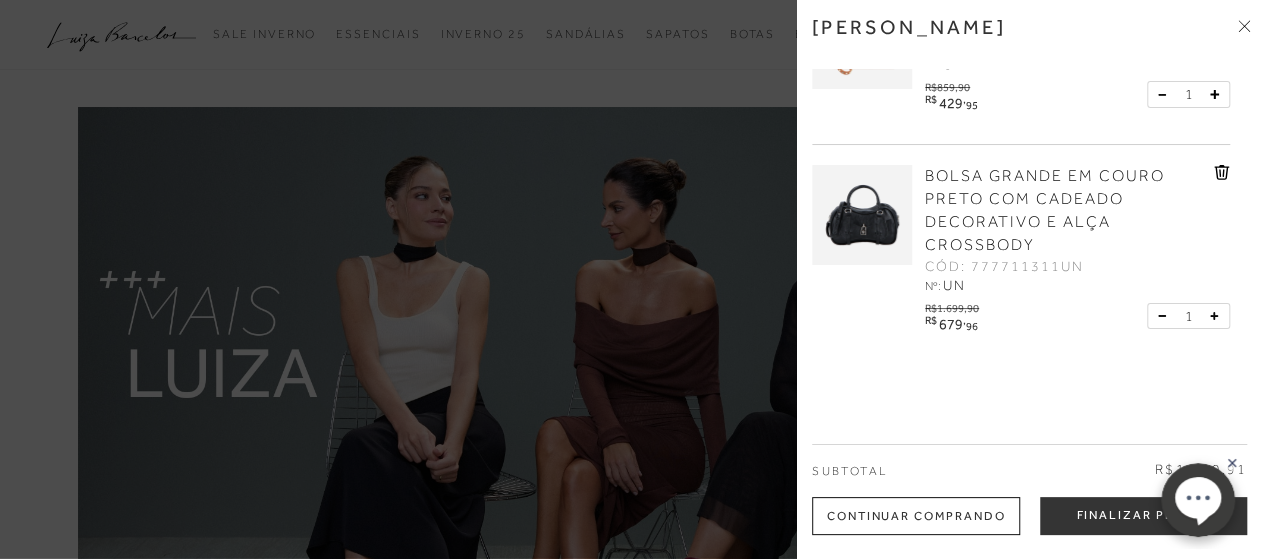 scroll, scrollTop: 0, scrollLeft: 0, axis: both 